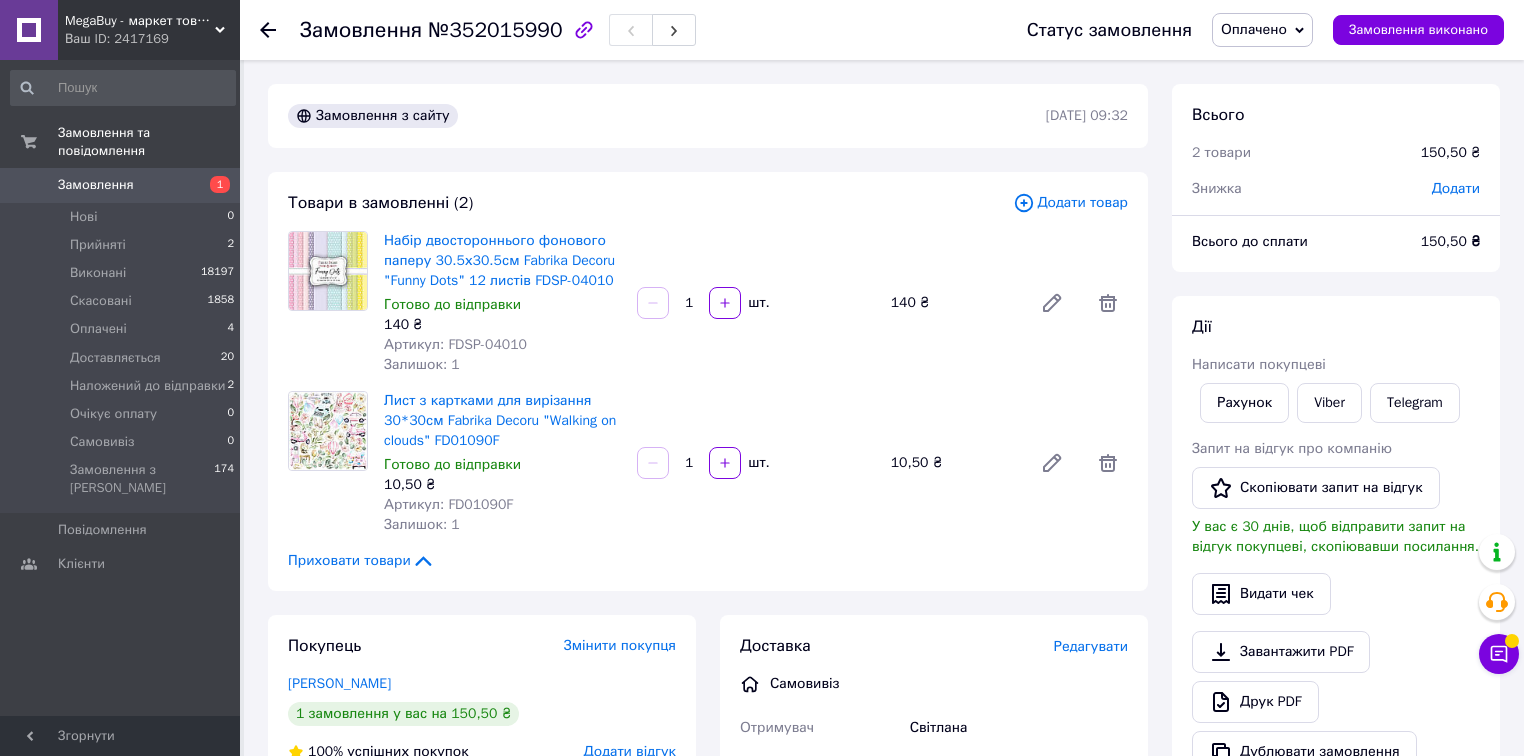 scroll, scrollTop: 710, scrollLeft: 0, axis: vertical 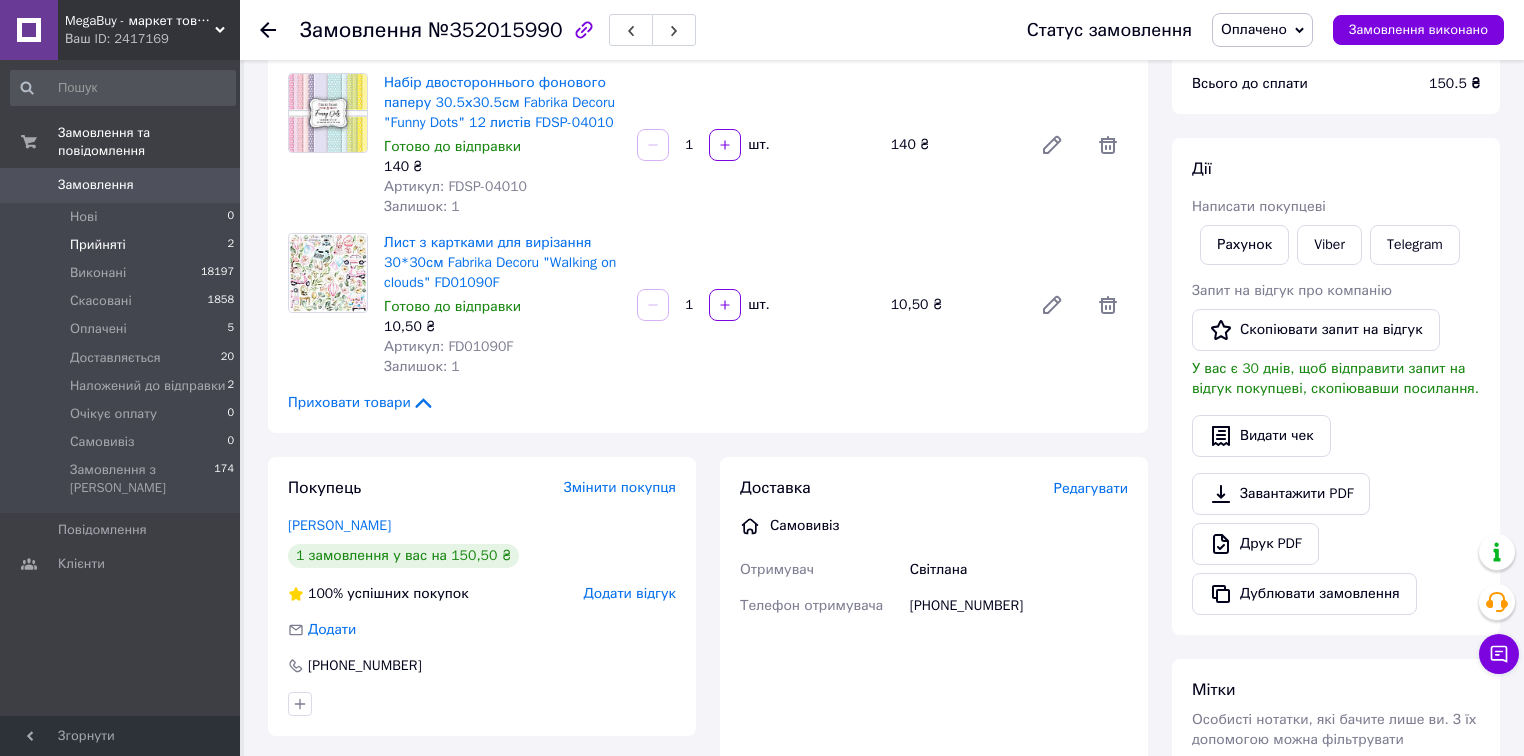 click on "Прийняті 2" at bounding box center [123, 245] 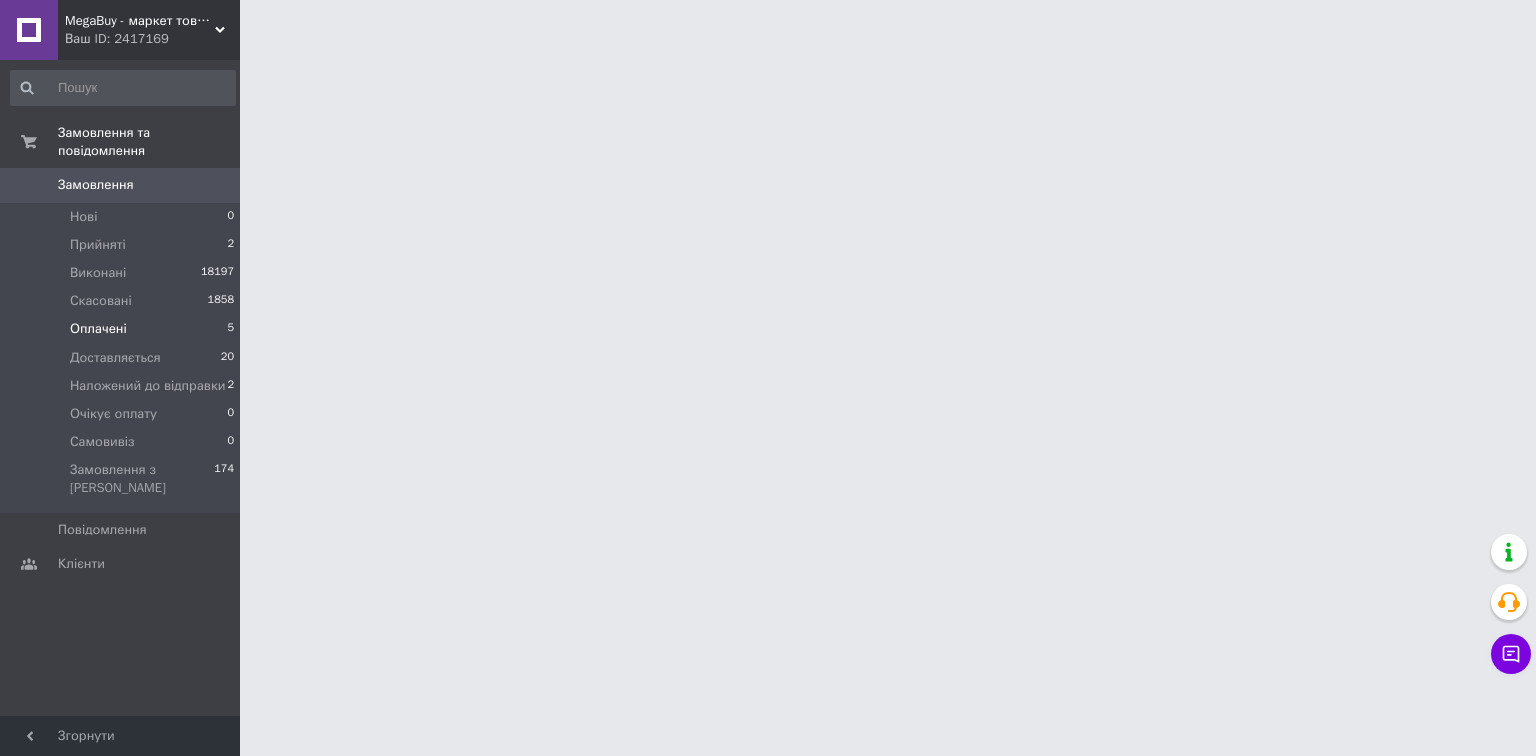 click on "Оплачені 5" at bounding box center (123, 329) 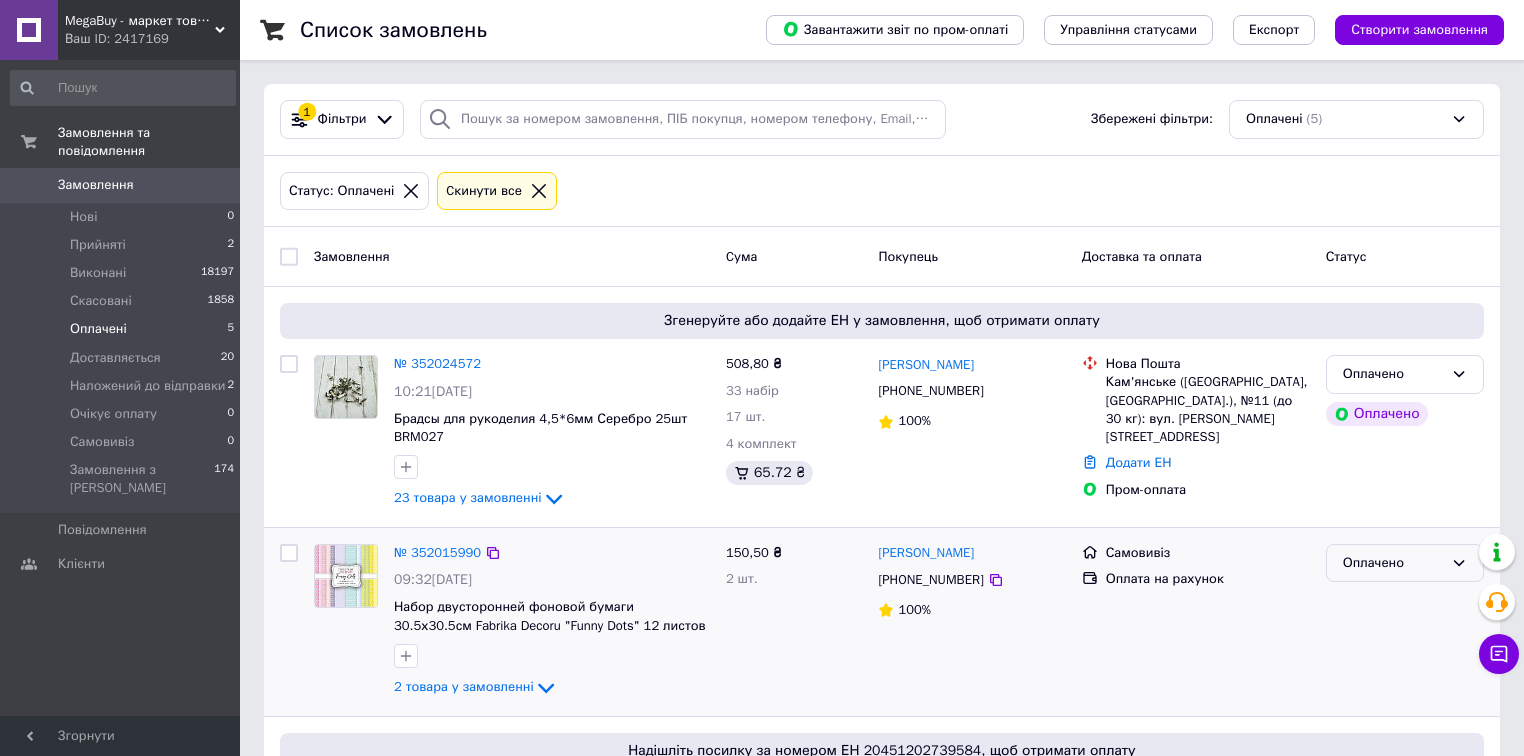 click on "Оплачено" at bounding box center [1393, 563] 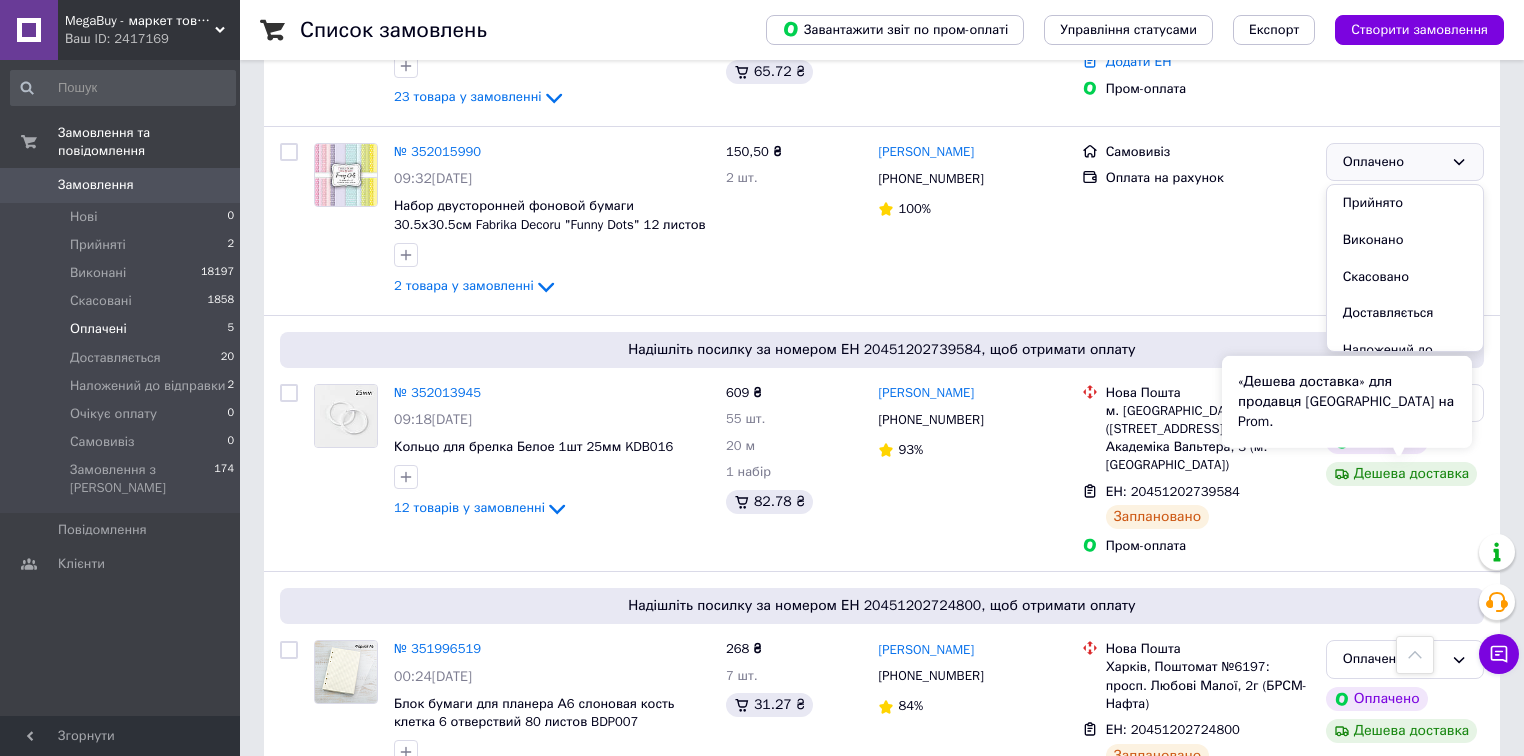scroll, scrollTop: 400, scrollLeft: 0, axis: vertical 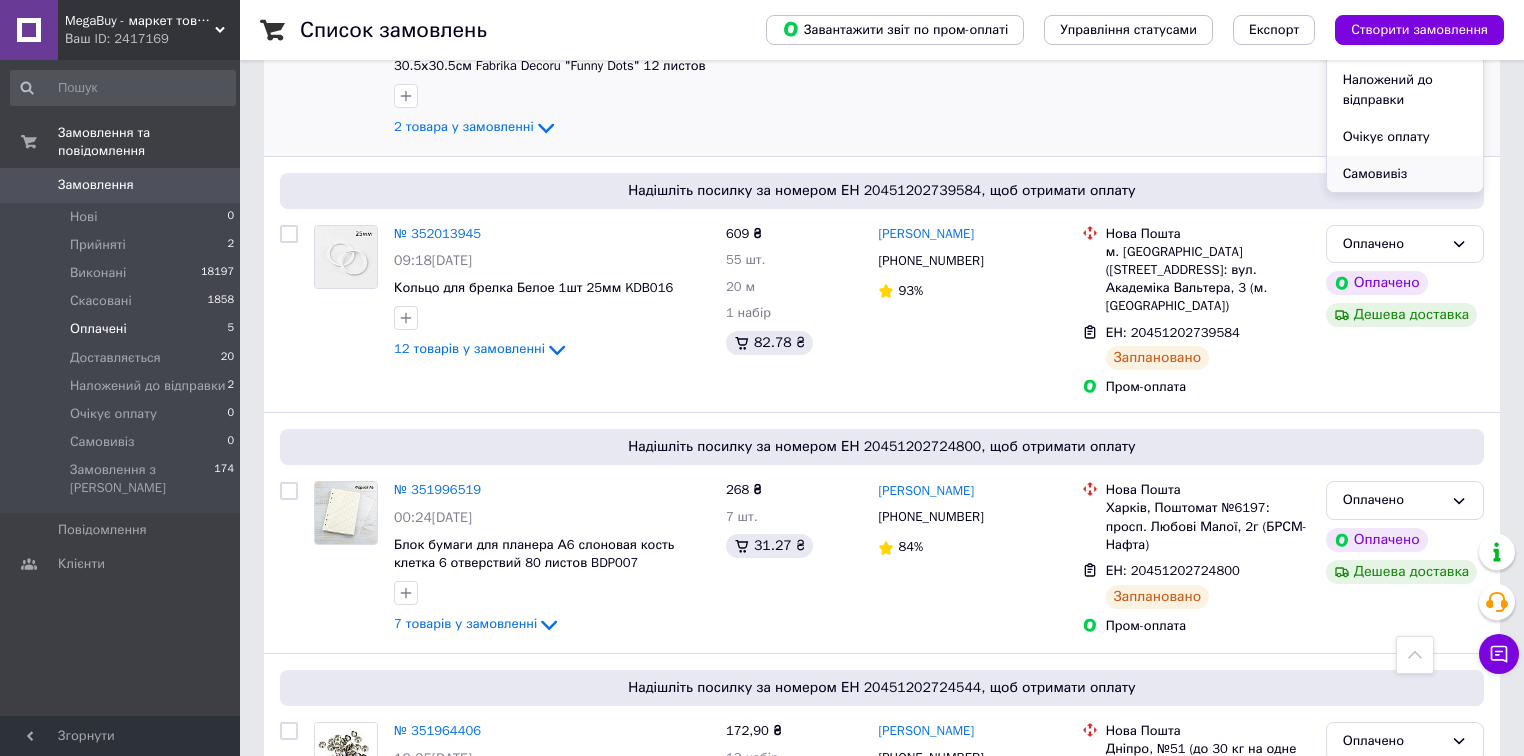 click on "Самовивіз" at bounding box center [1405, 174] 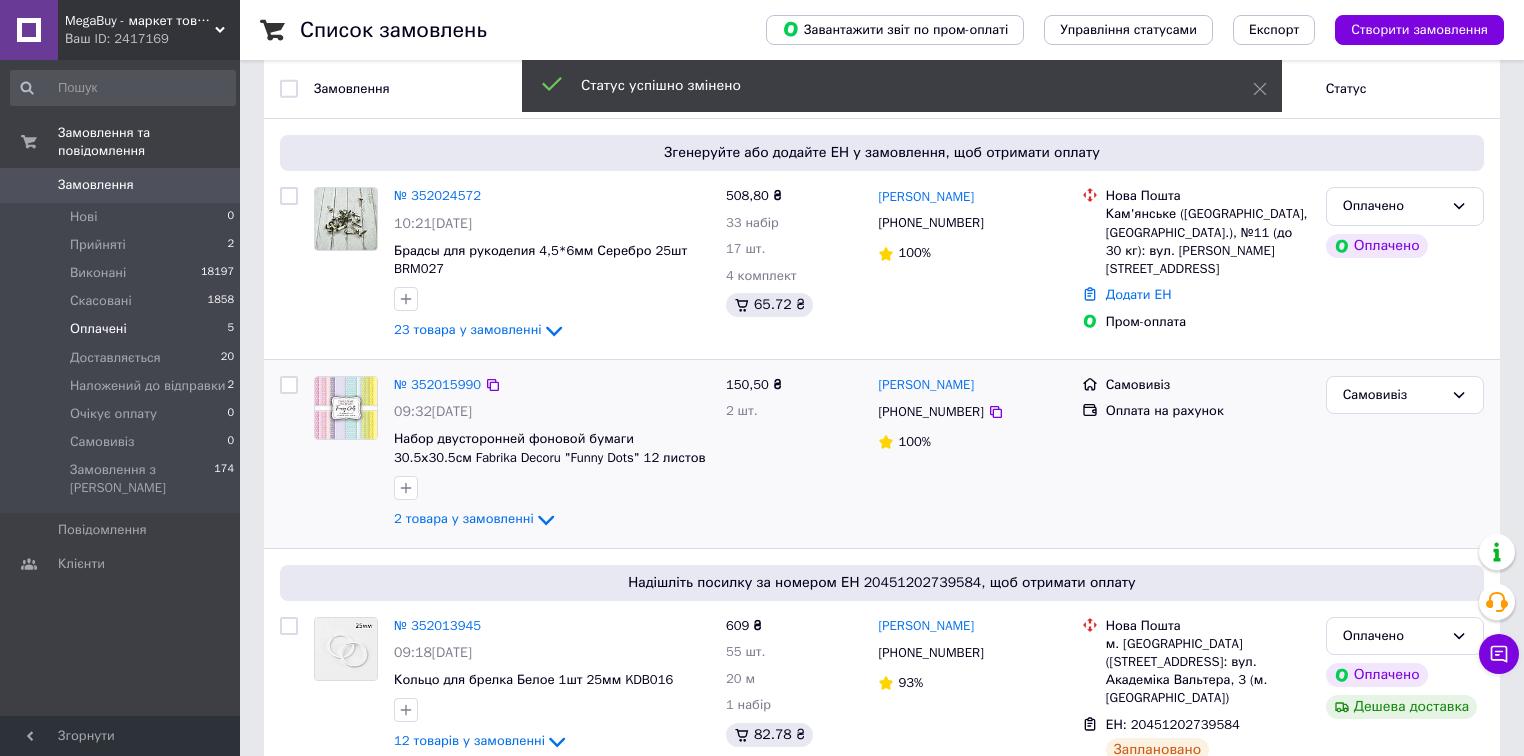 scroll, scrollTop: 160, scrollLeft: 0, axis: vertical 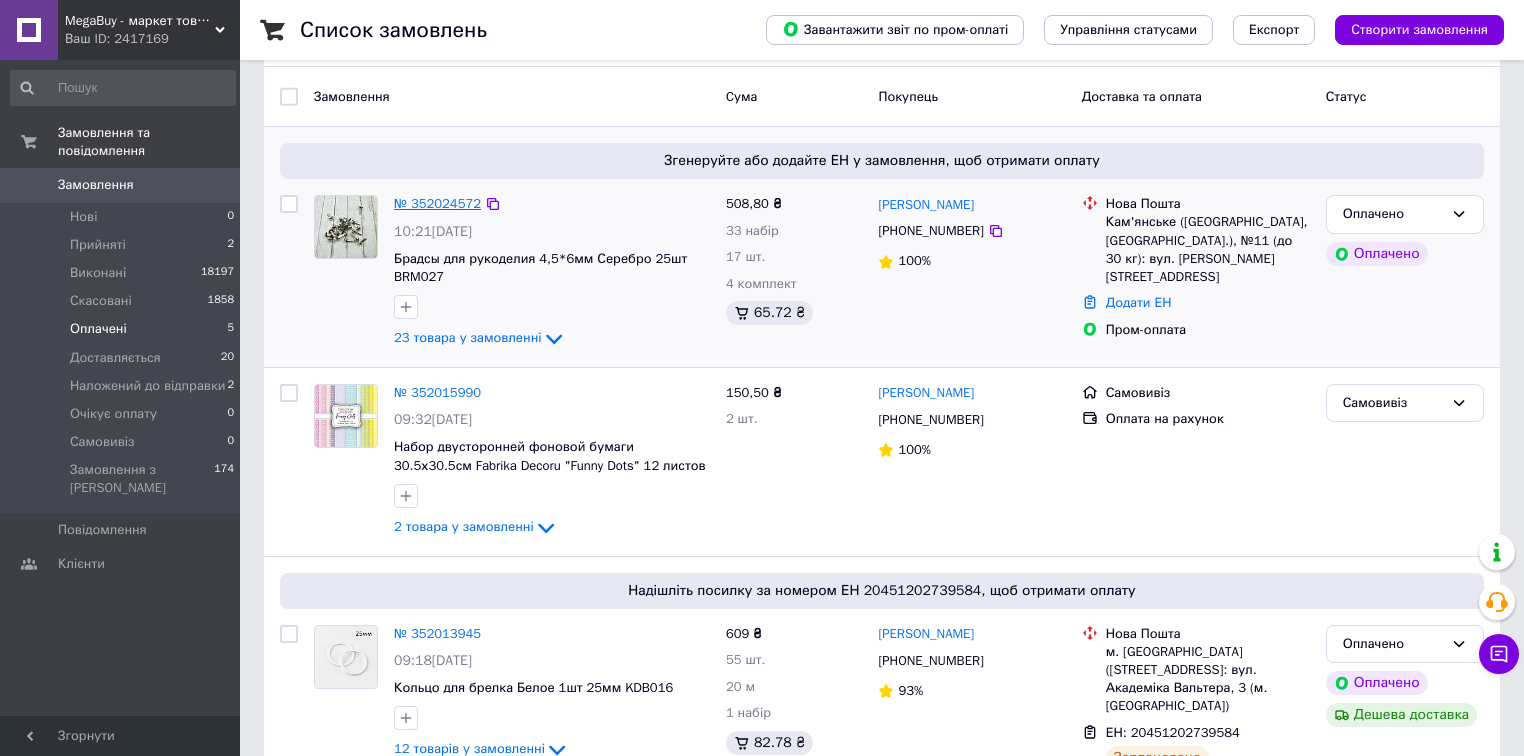 click on "№ 352024572" at bounding box center [437, 203] 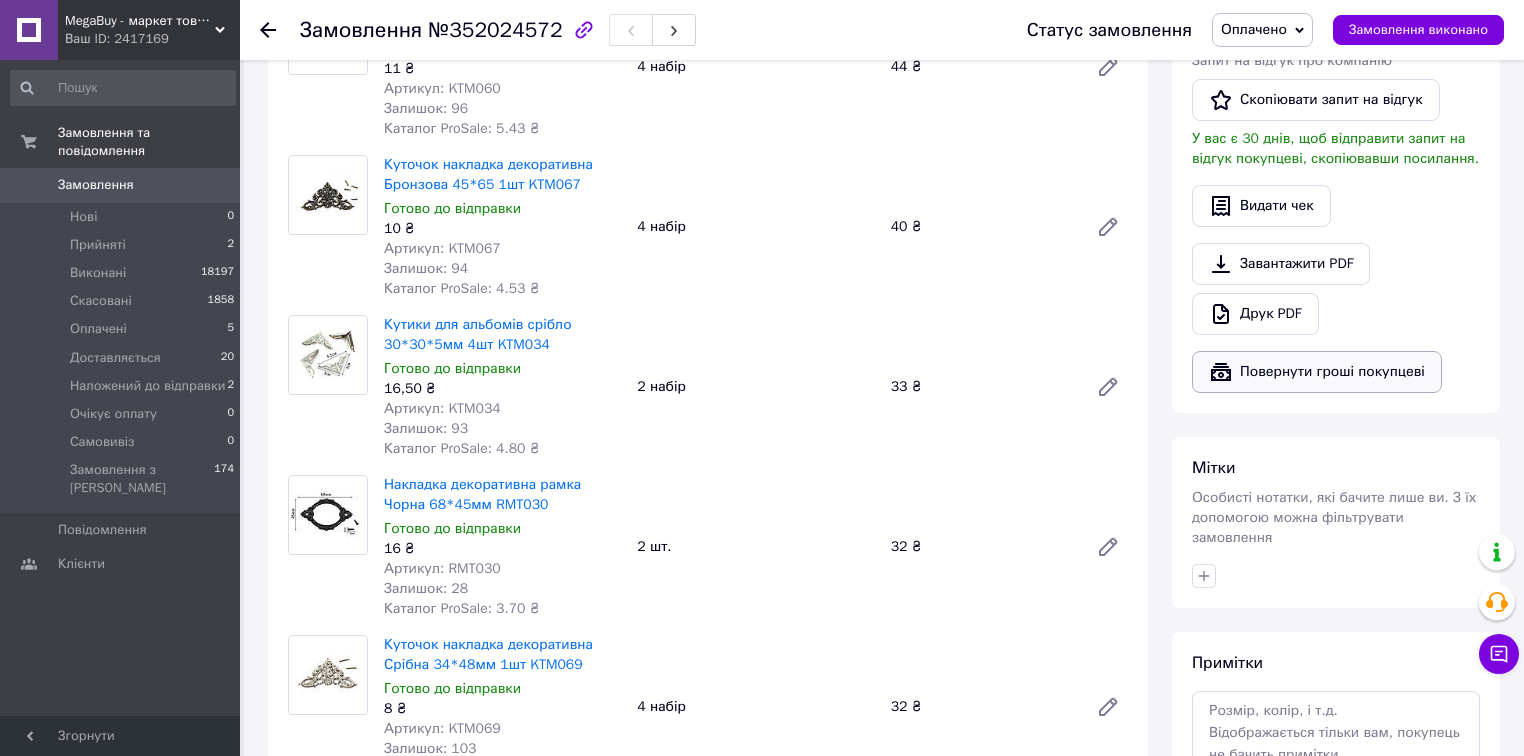 scroll, scrollTop: 720, scrollLeft: 0, axis: vertical 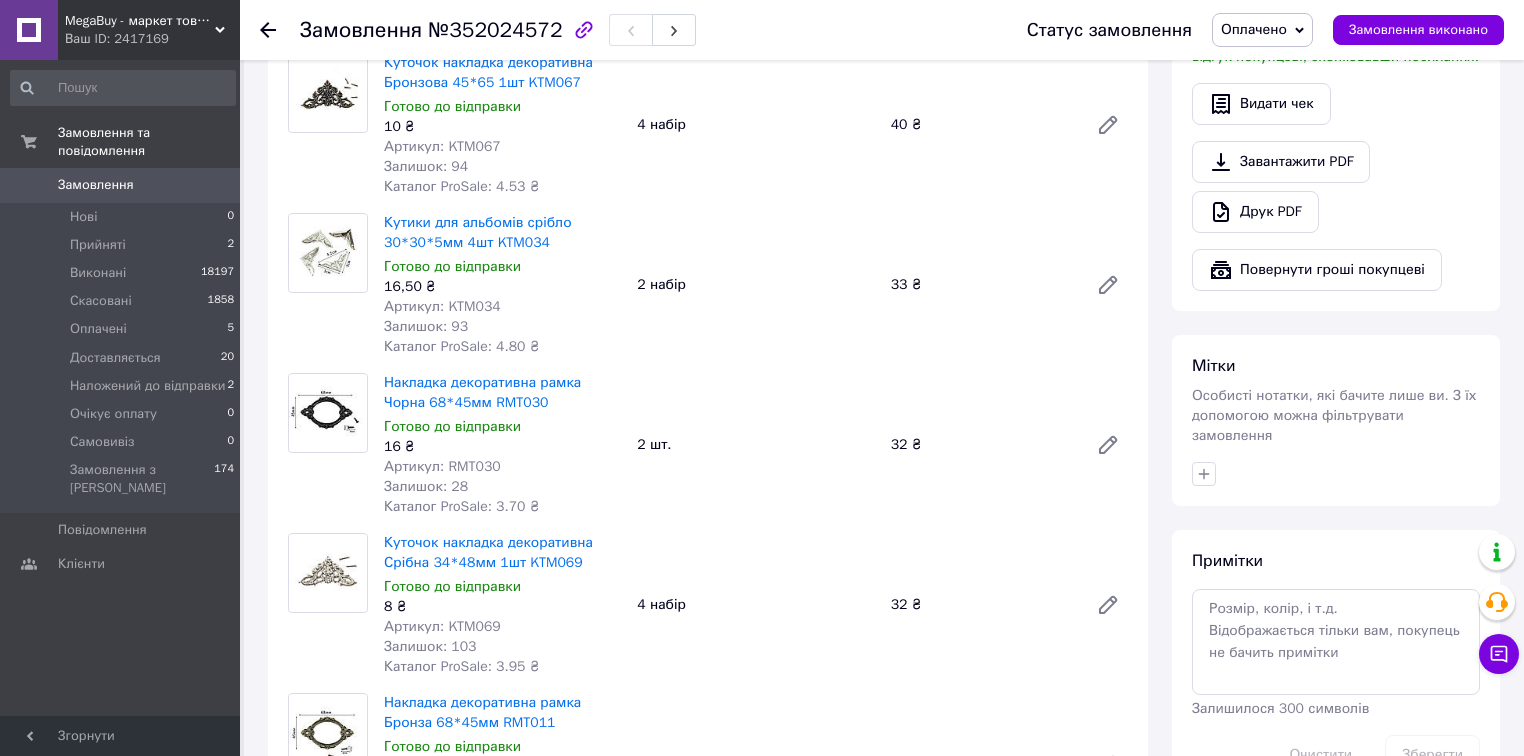 click 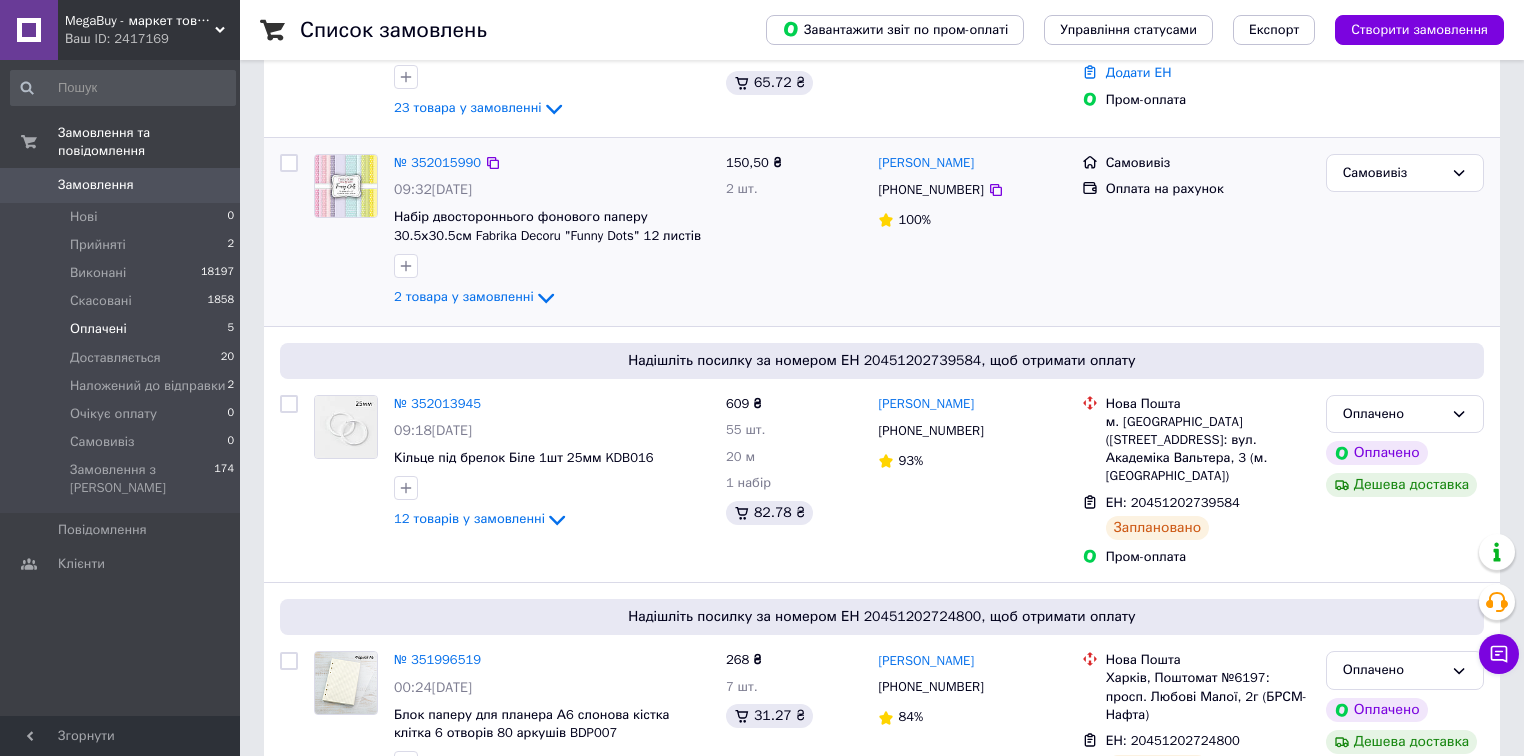 scroll, scrollTop: 400, scrollLeft: 0, axis: vertical 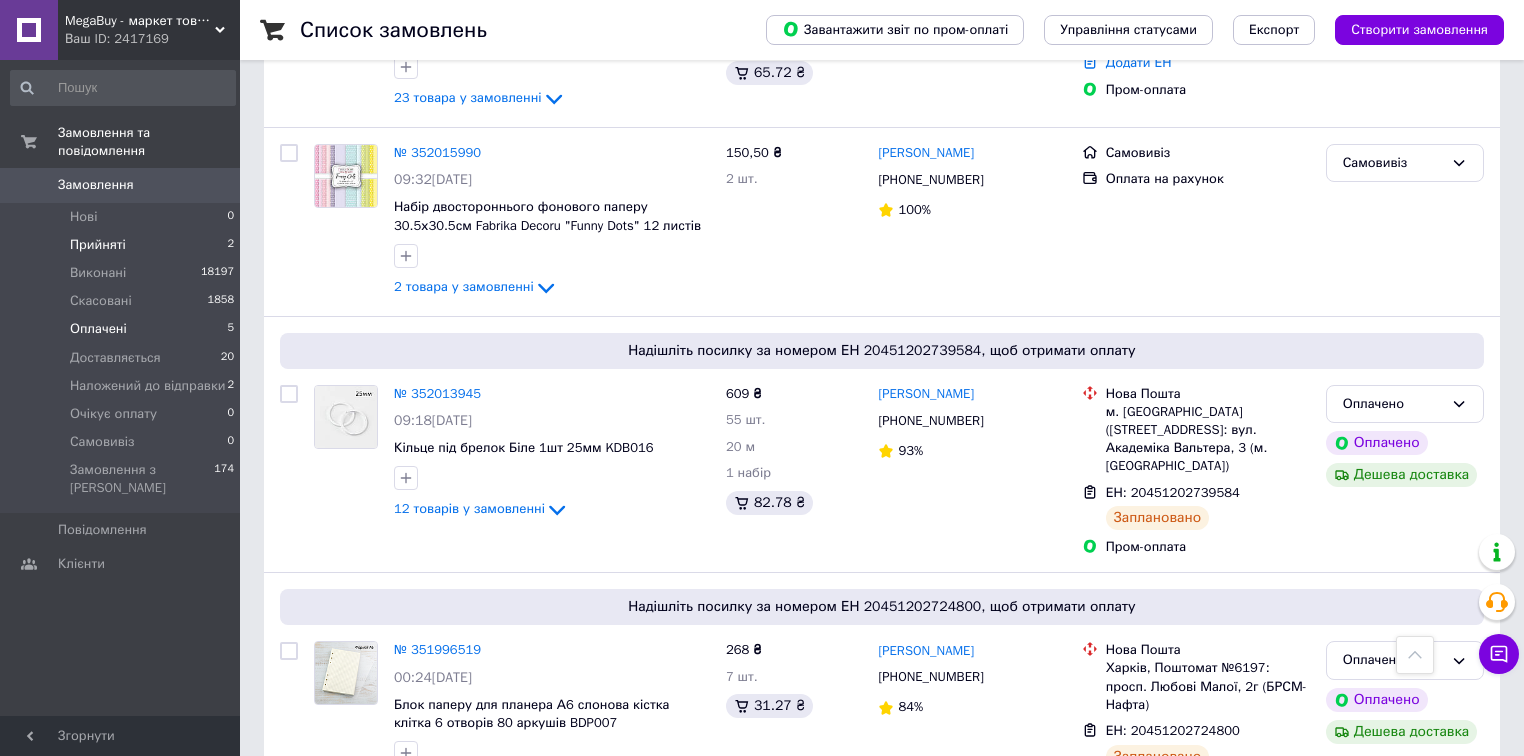 click on "Прийняті 2" at bounding box center [123, 245] 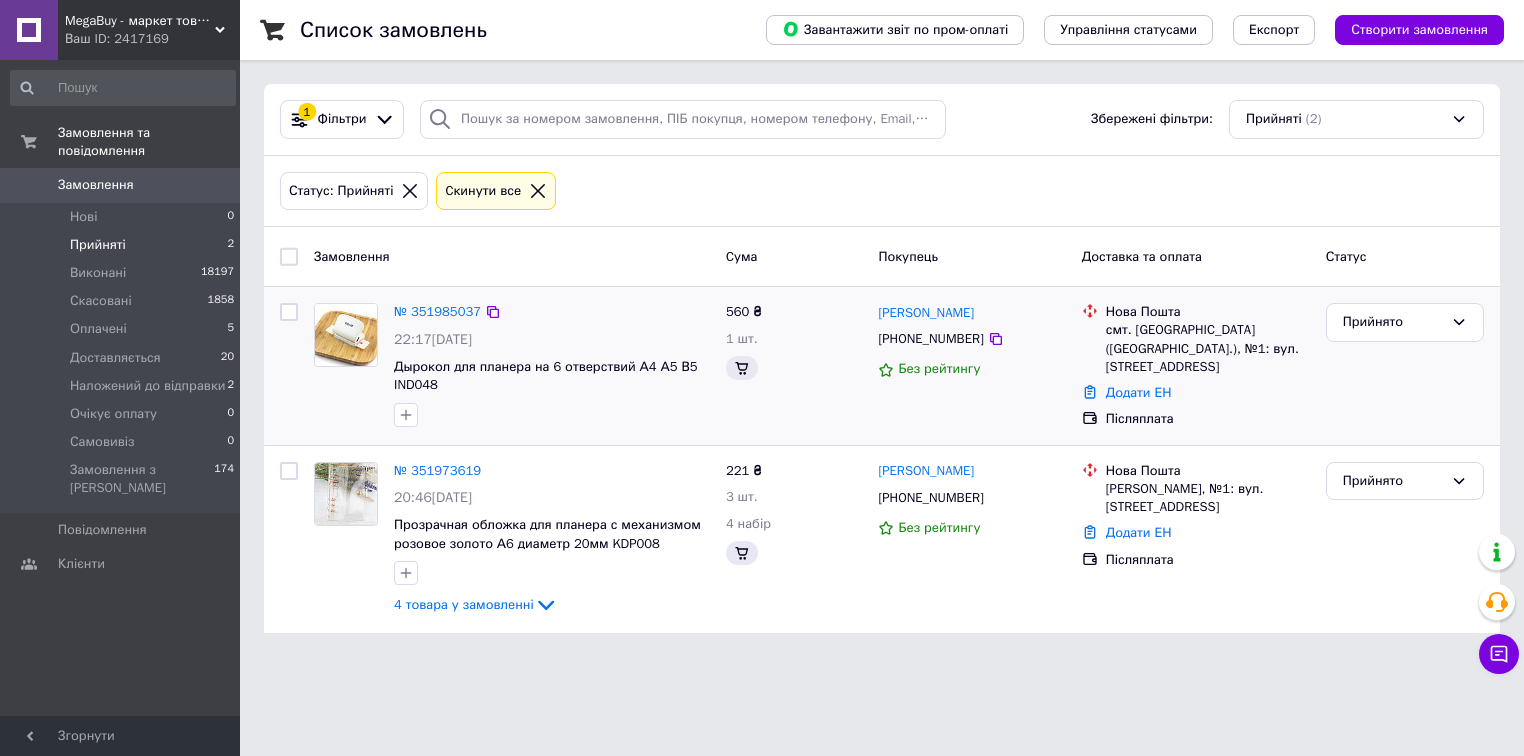 scroll, scrollTop: 0, scrollLeft: 0, axis: both 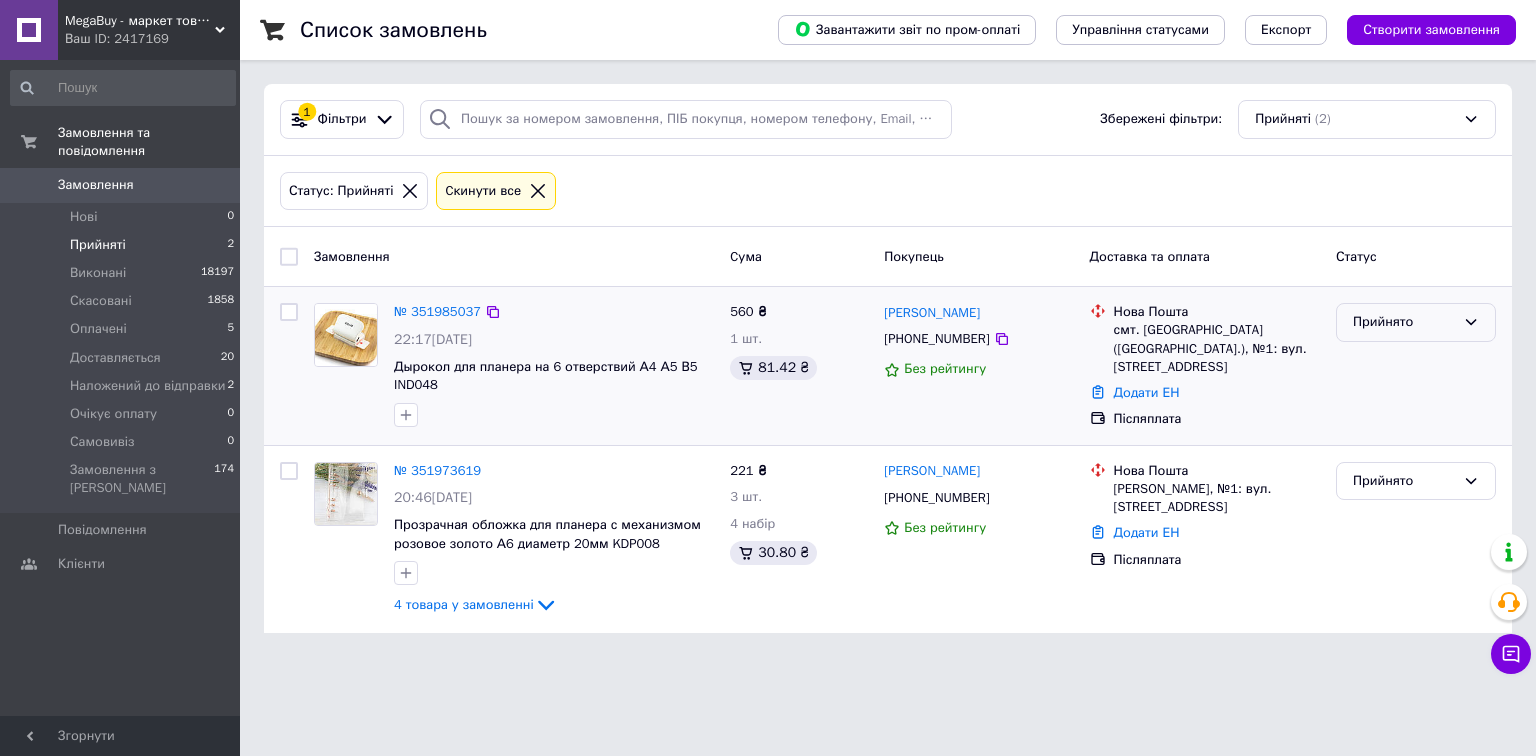 click on "Прийнято" at bounding box center (1404, 322) 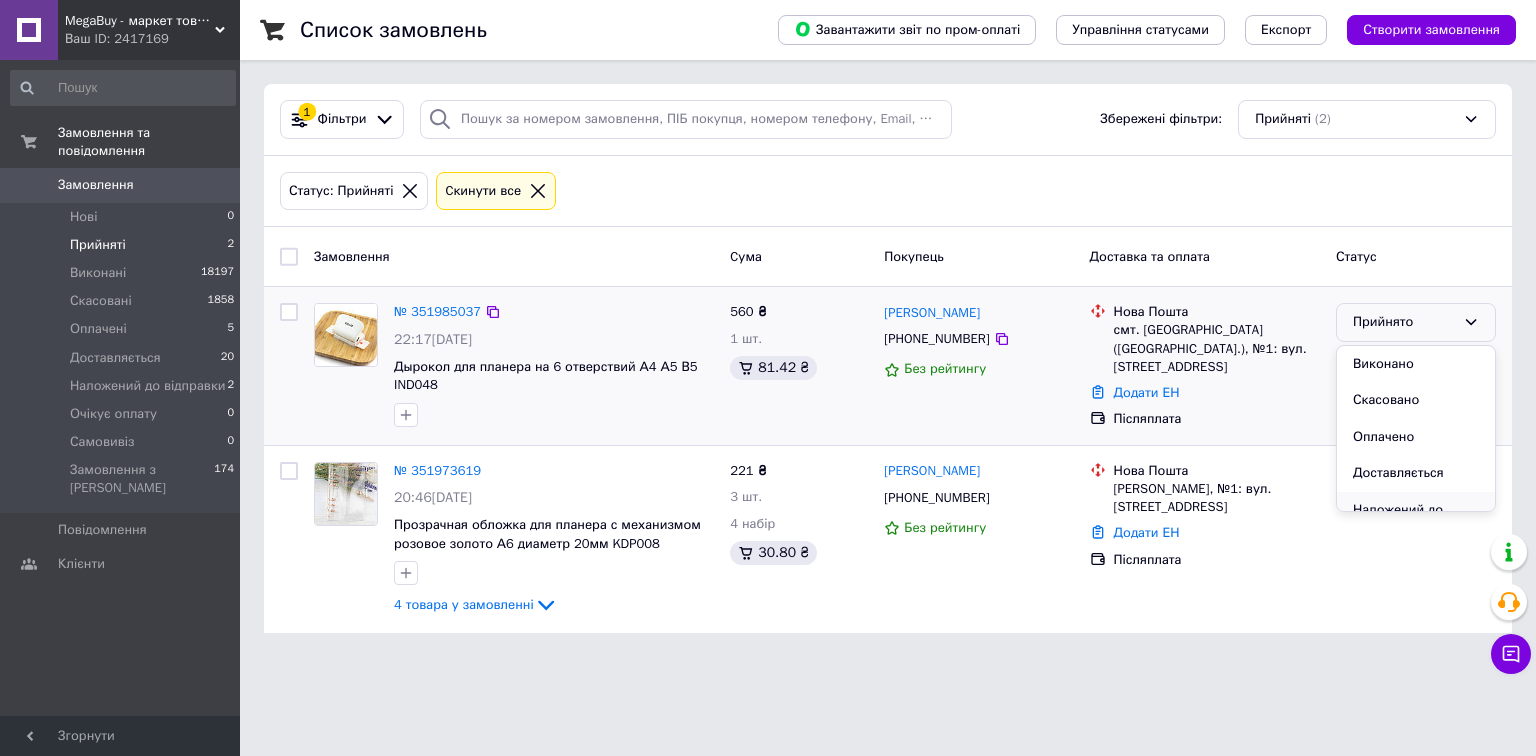 click on "Наложений до відправки" at bounding box center (1416, 520) 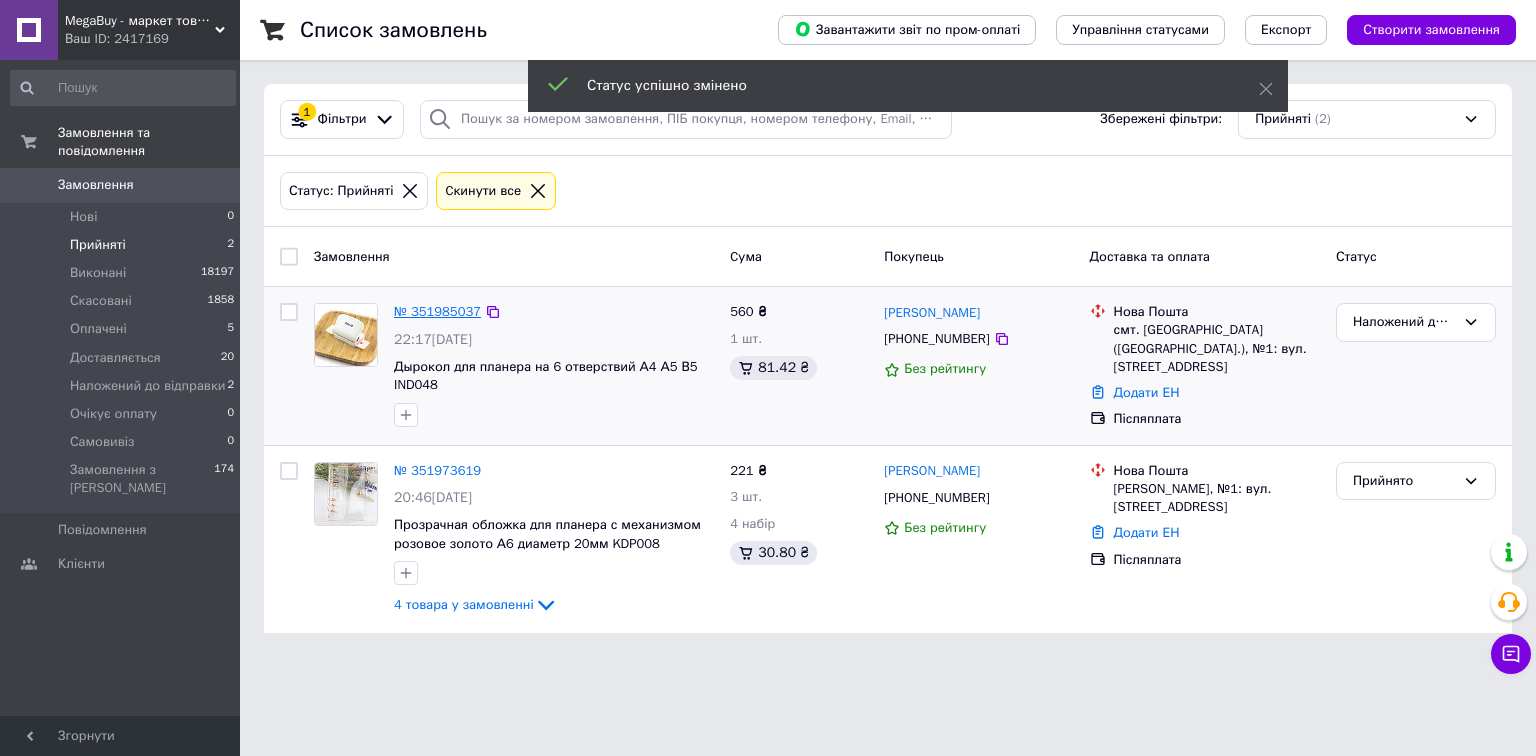 click on "№ 351985037" at bounding box center (437, 311) 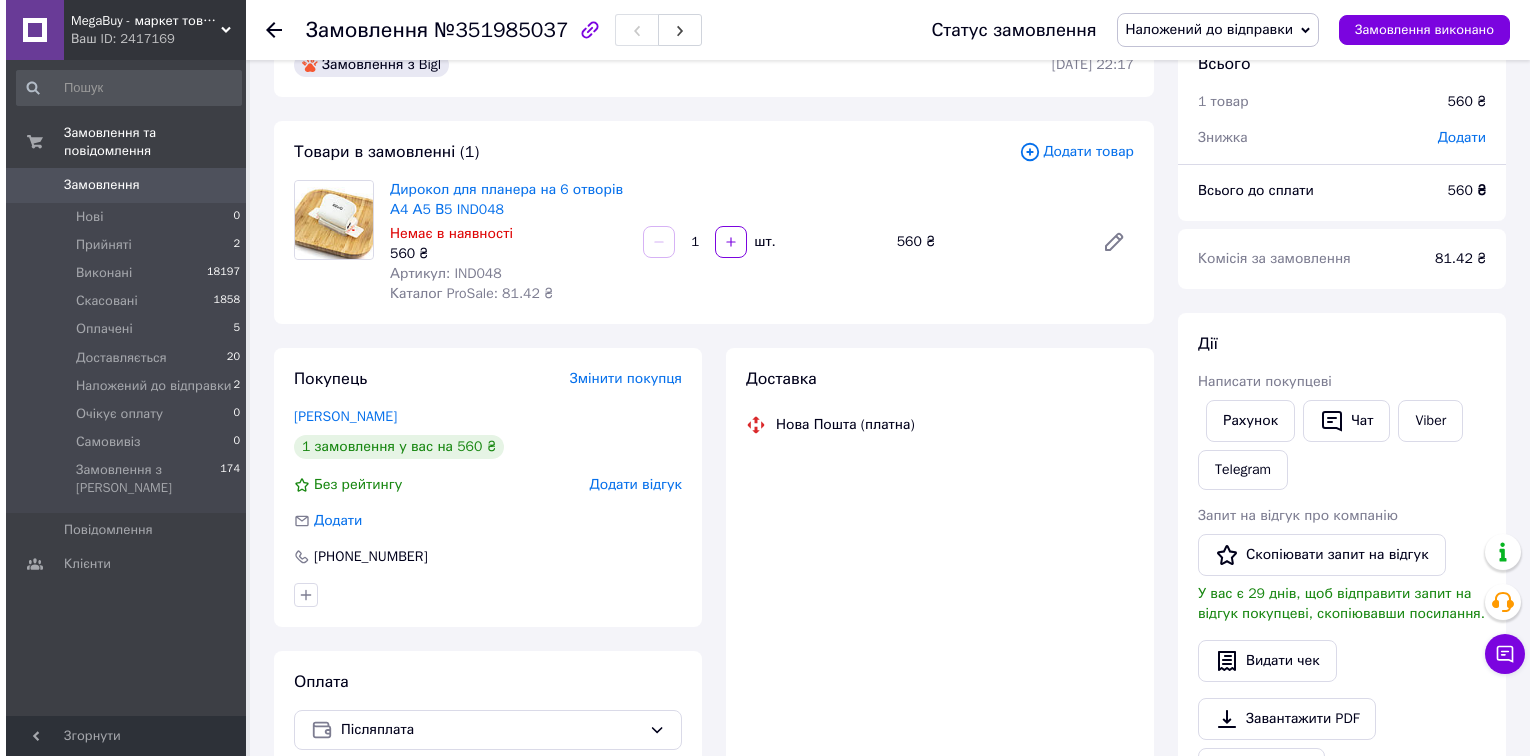scroll, scrollTop: 117, scrollLeft: 0, axis: vertical 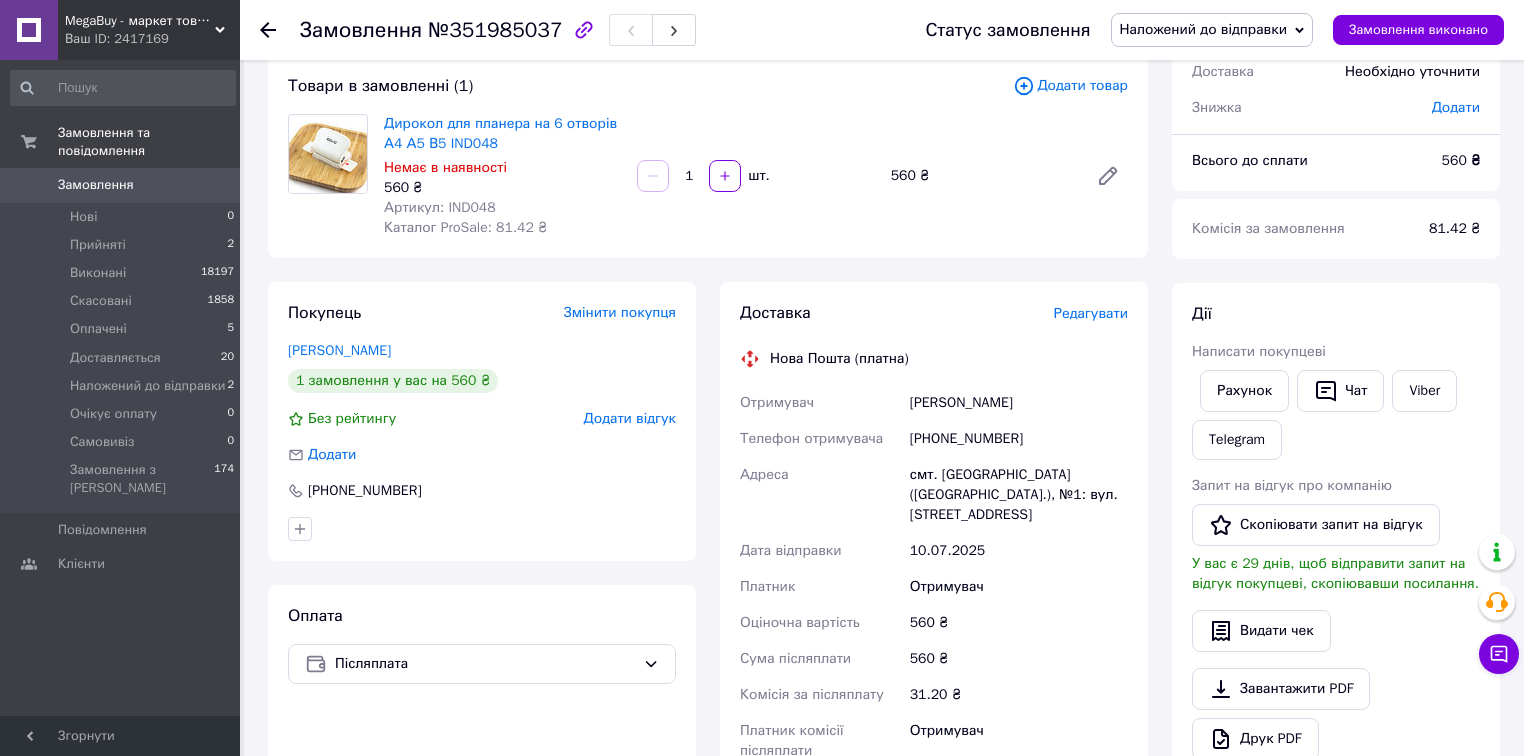 click on "Редагувати" at bounding box center (1091, 313) 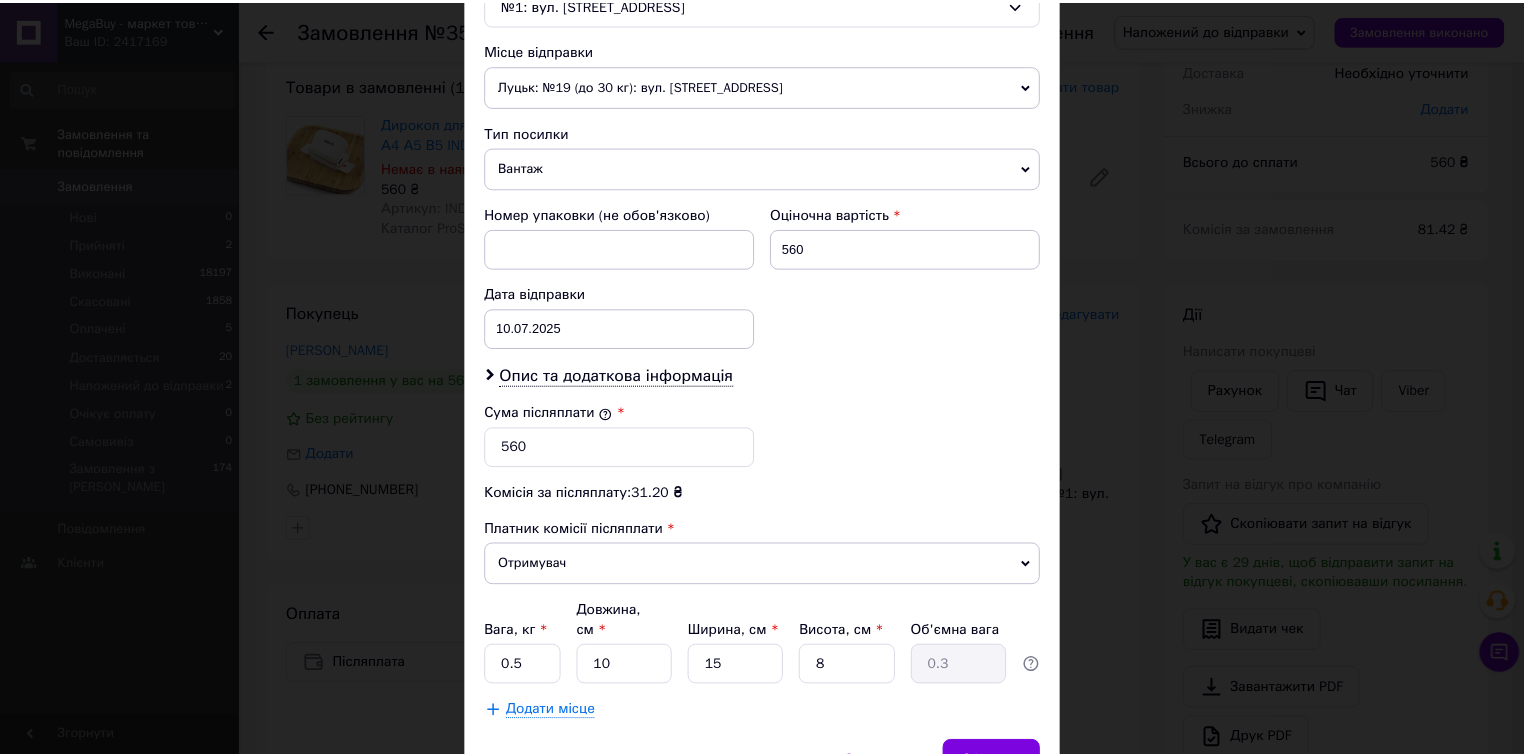 scroll, scrollTop: 764, scrollLeft: 0, axis: vertical 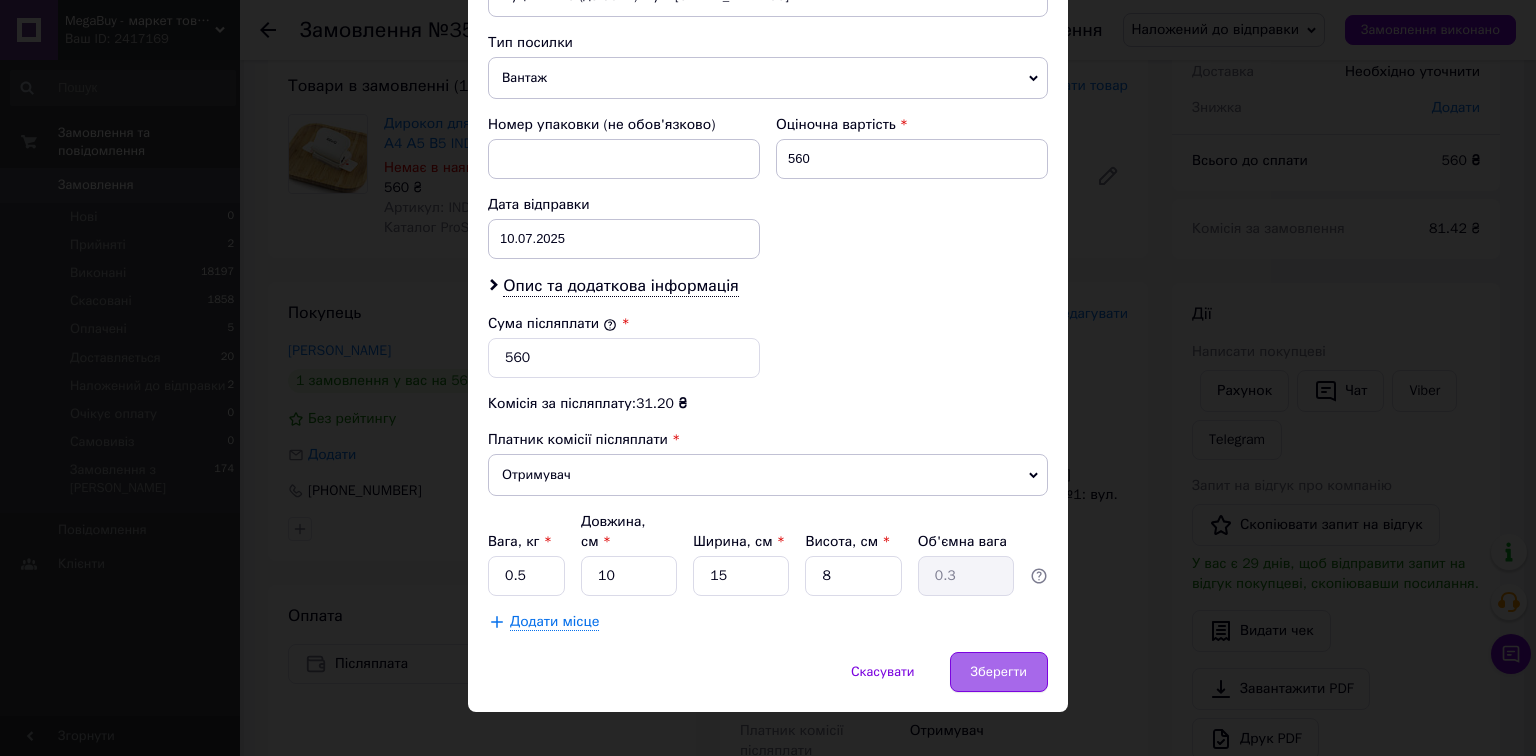 click on "Зберегти" at bounding box center (999, 672) 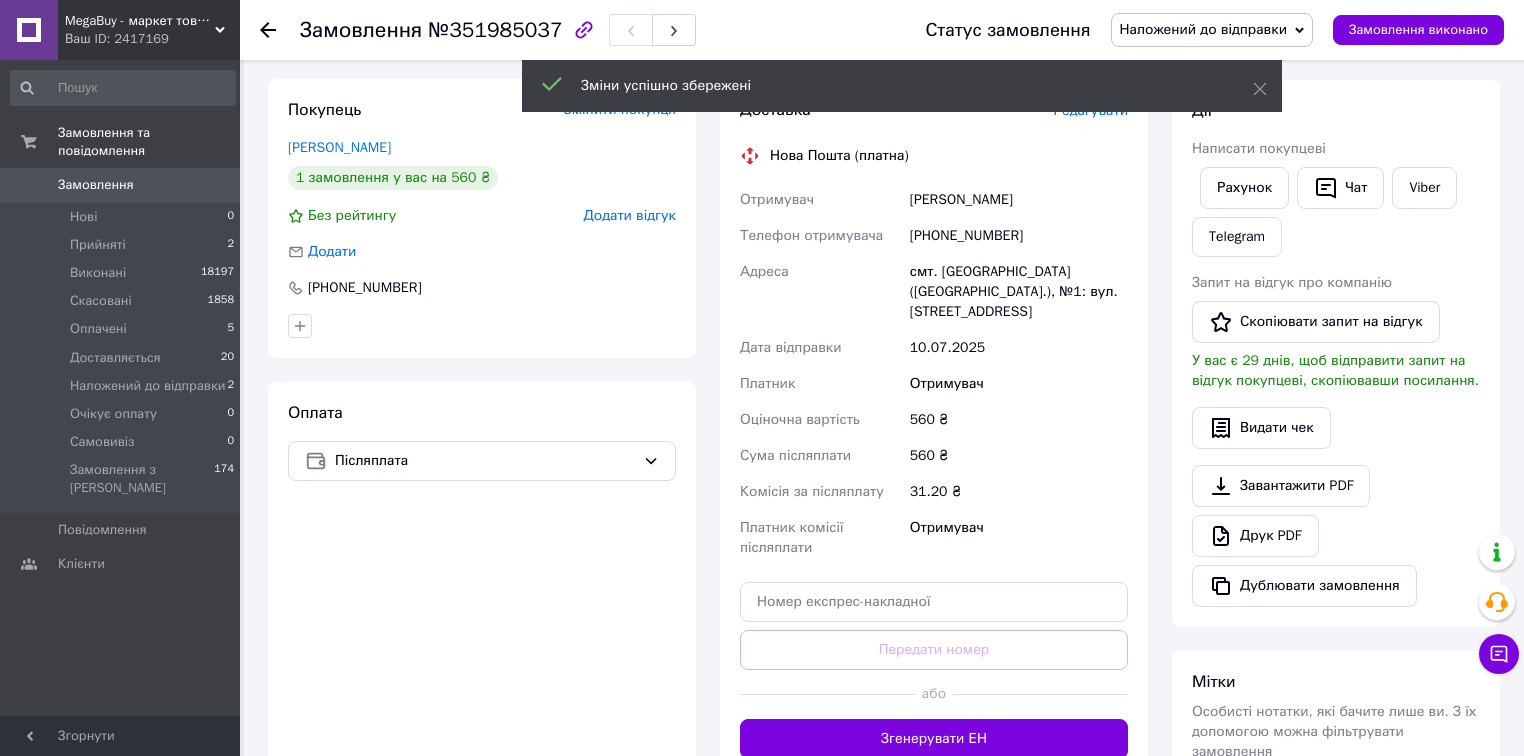 scroll, scrollTop: 357, scrollLeft: 0, axis: vertical 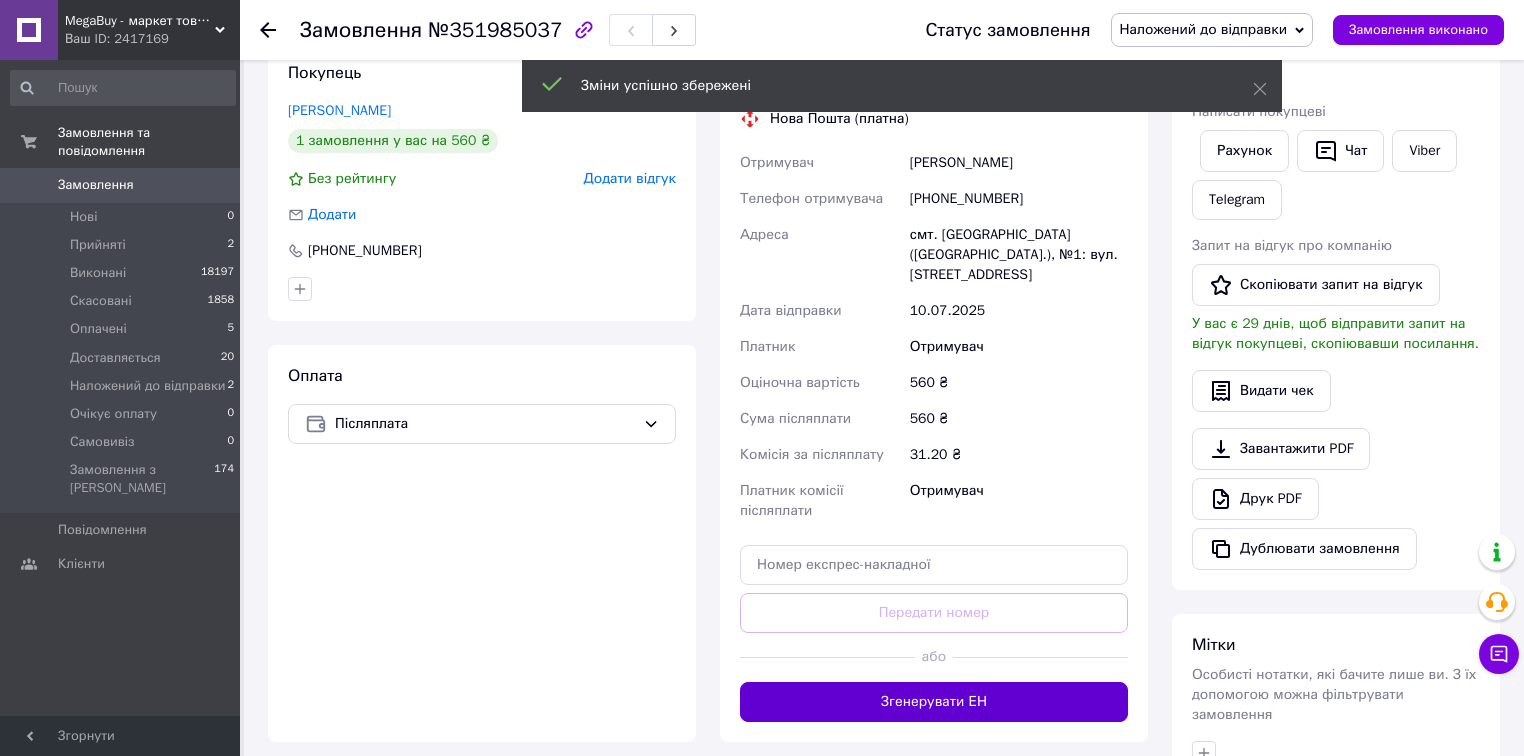 click on "Згенерувати ЕН" at bounding box center [934, 702] 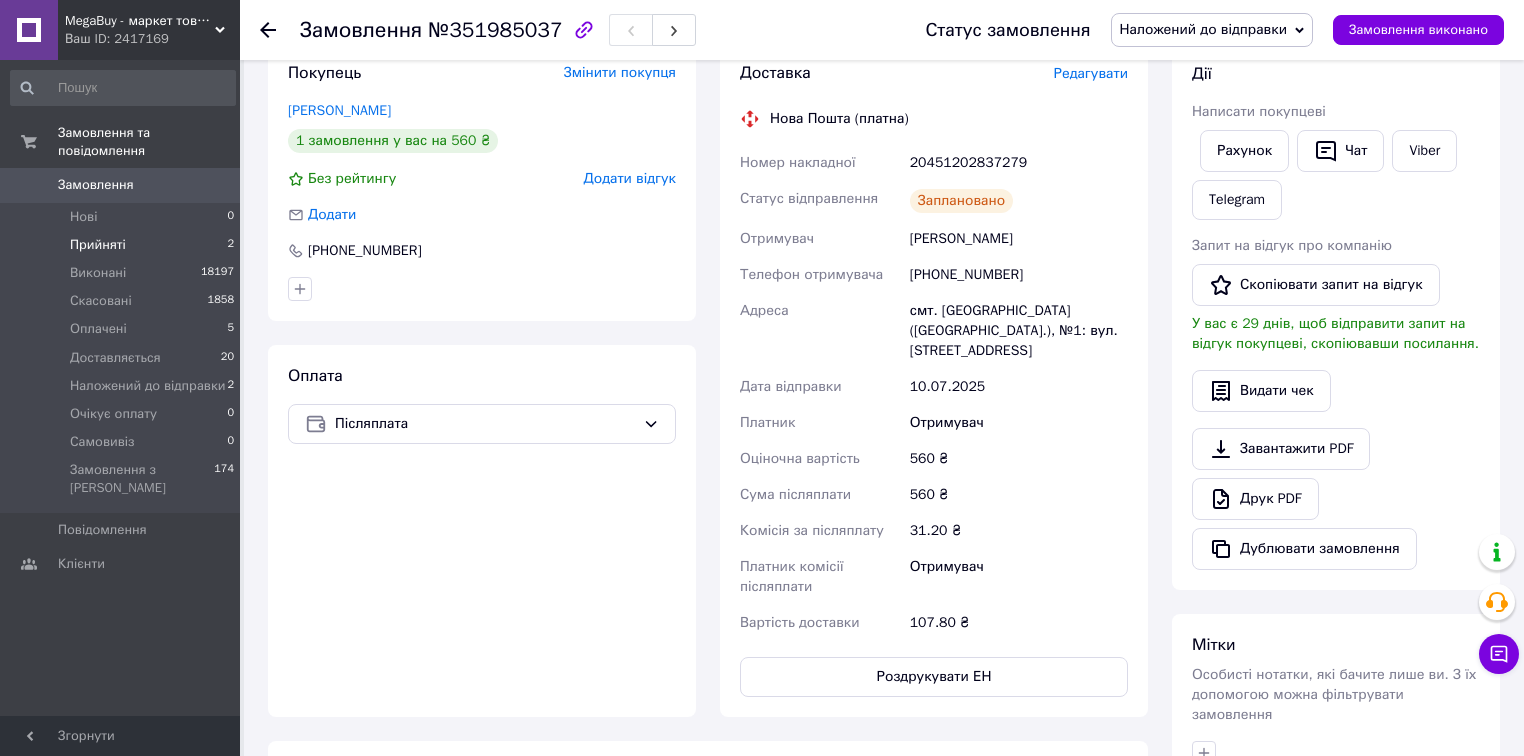 click on "Прийняті 2" at bounding box center [123, 245] 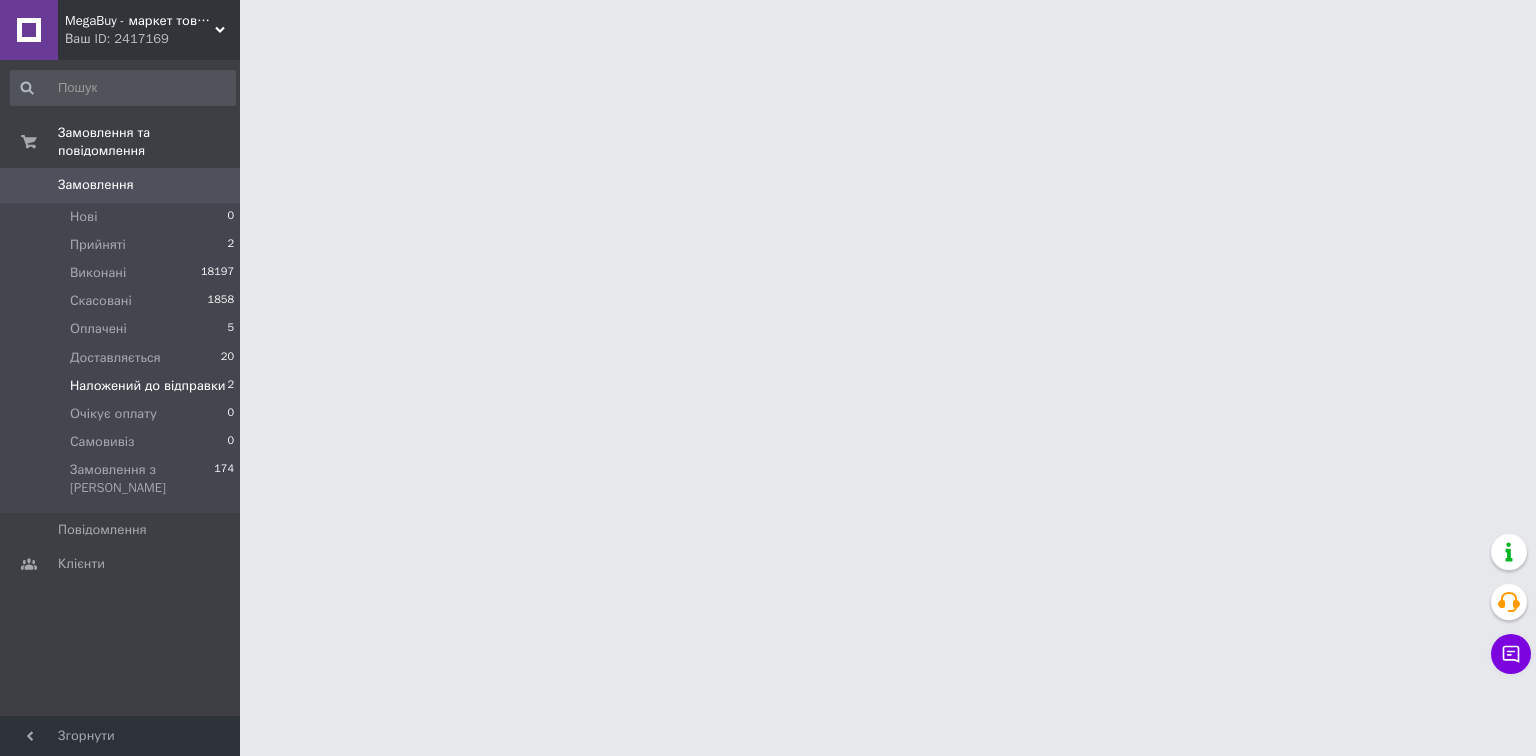 click on "Наложений до відправки" at bounding box center [148, 386] 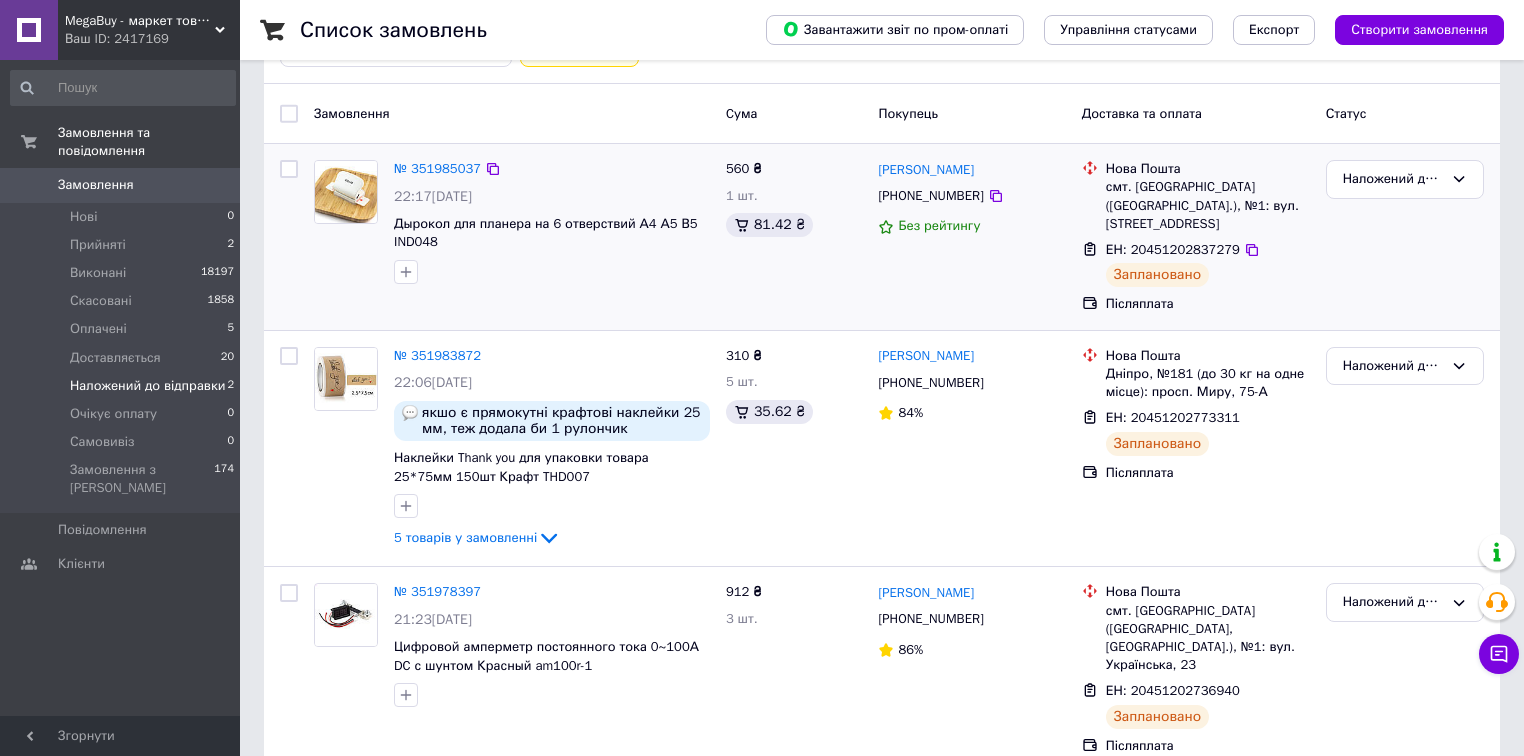 scroll, scrollTop: 144, scrollLeft: 0, axis: vertical 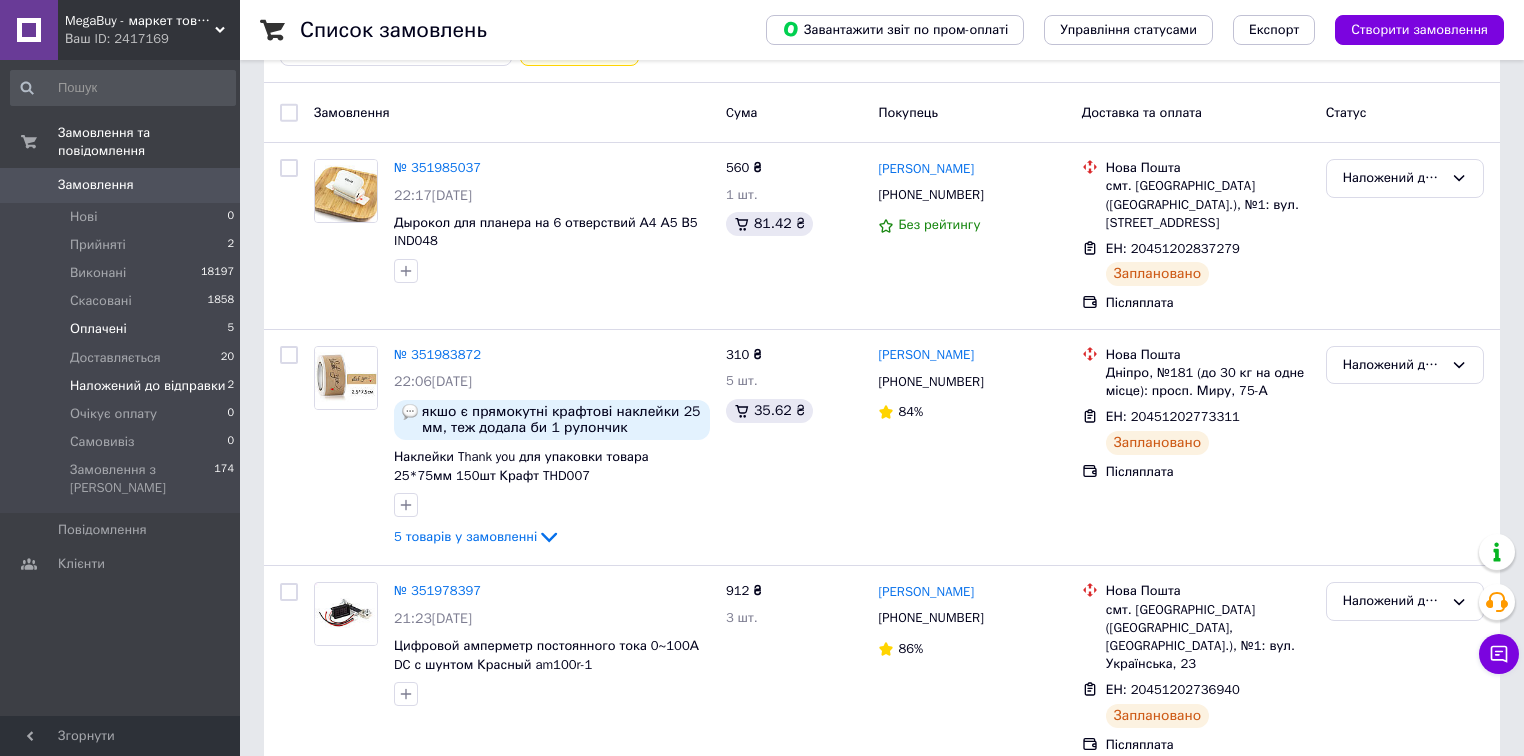 click on "Оплачені 5" at bounding box center [123, 329] 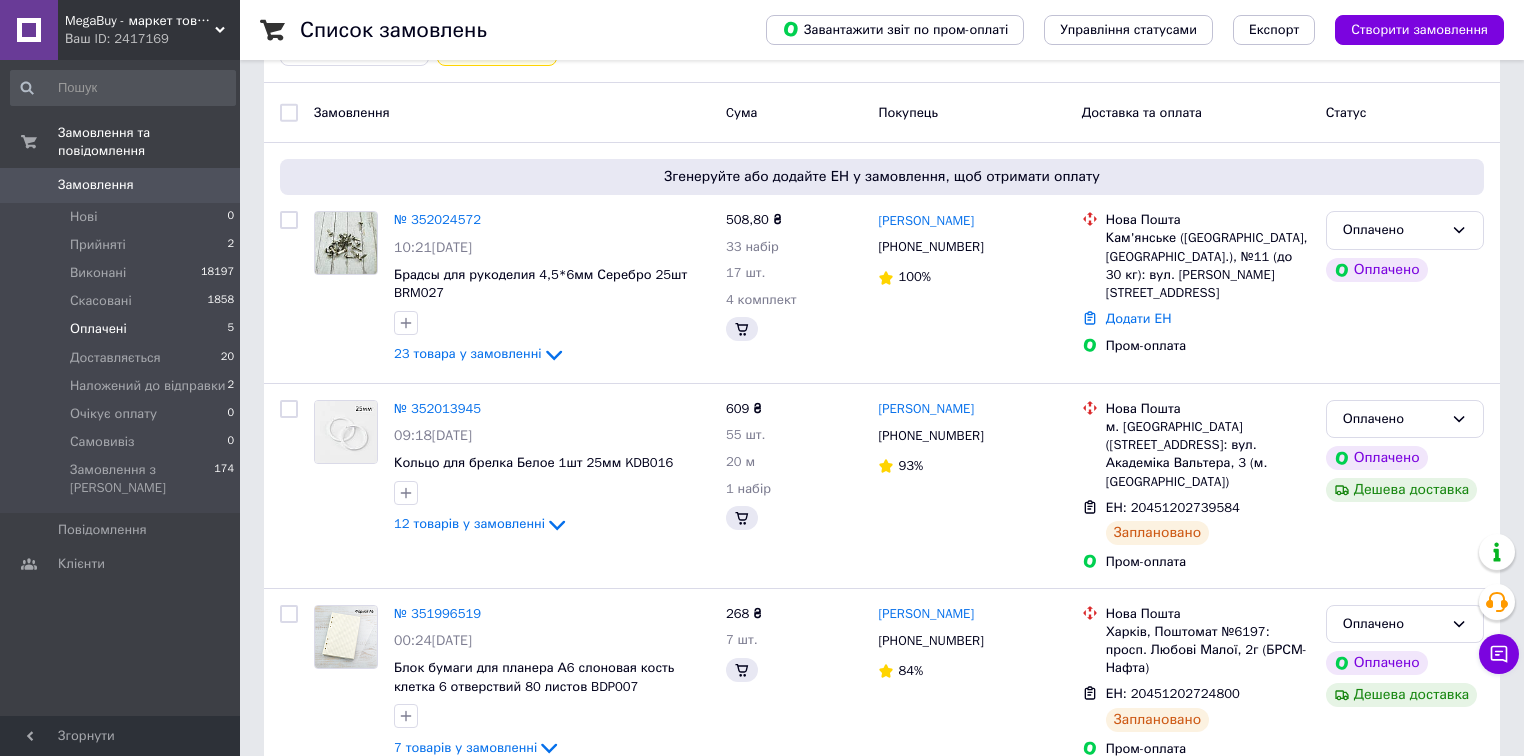 scroll, scrollTop: 0, scrollLeft: 0, axis: both 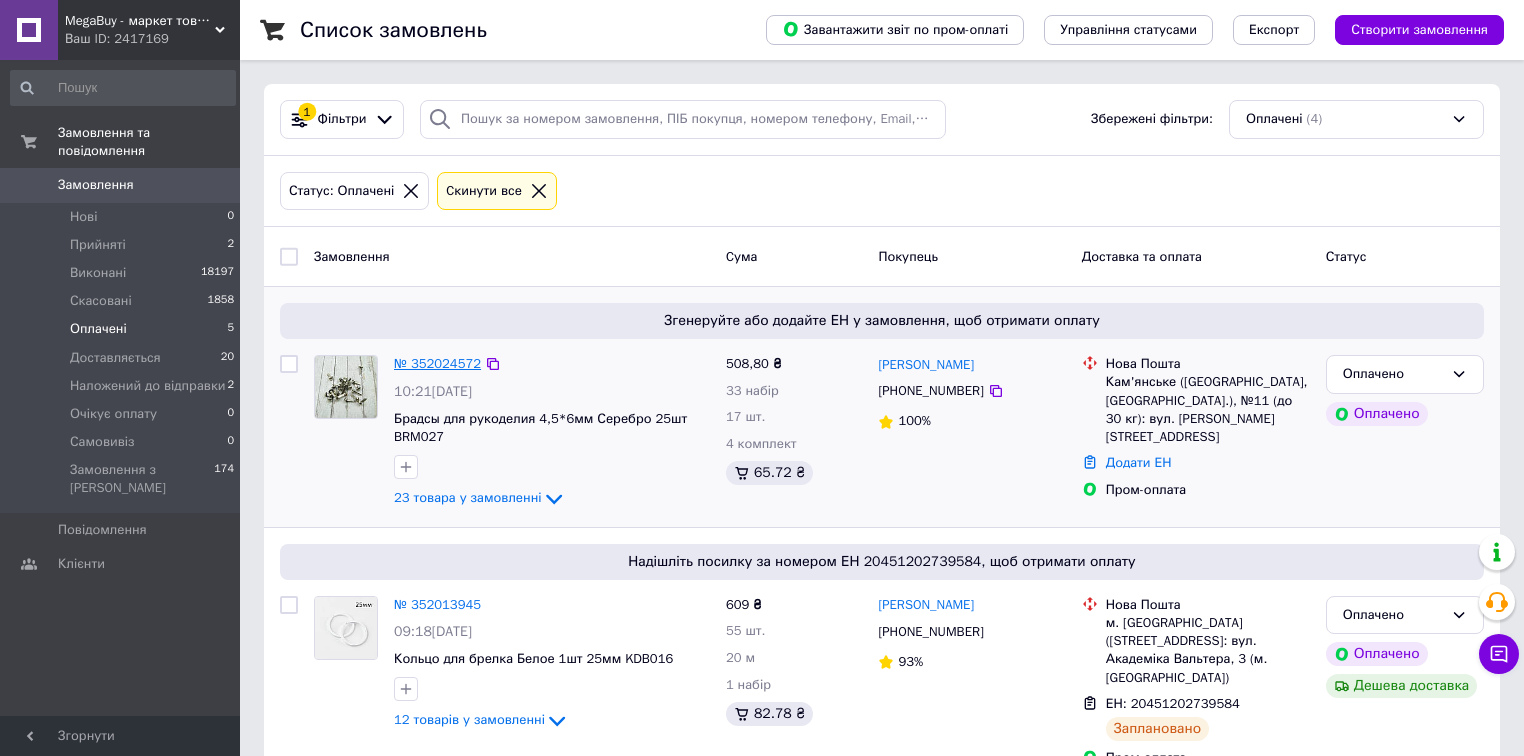 click on "№ 352024572" at bounding box center (437, 363) 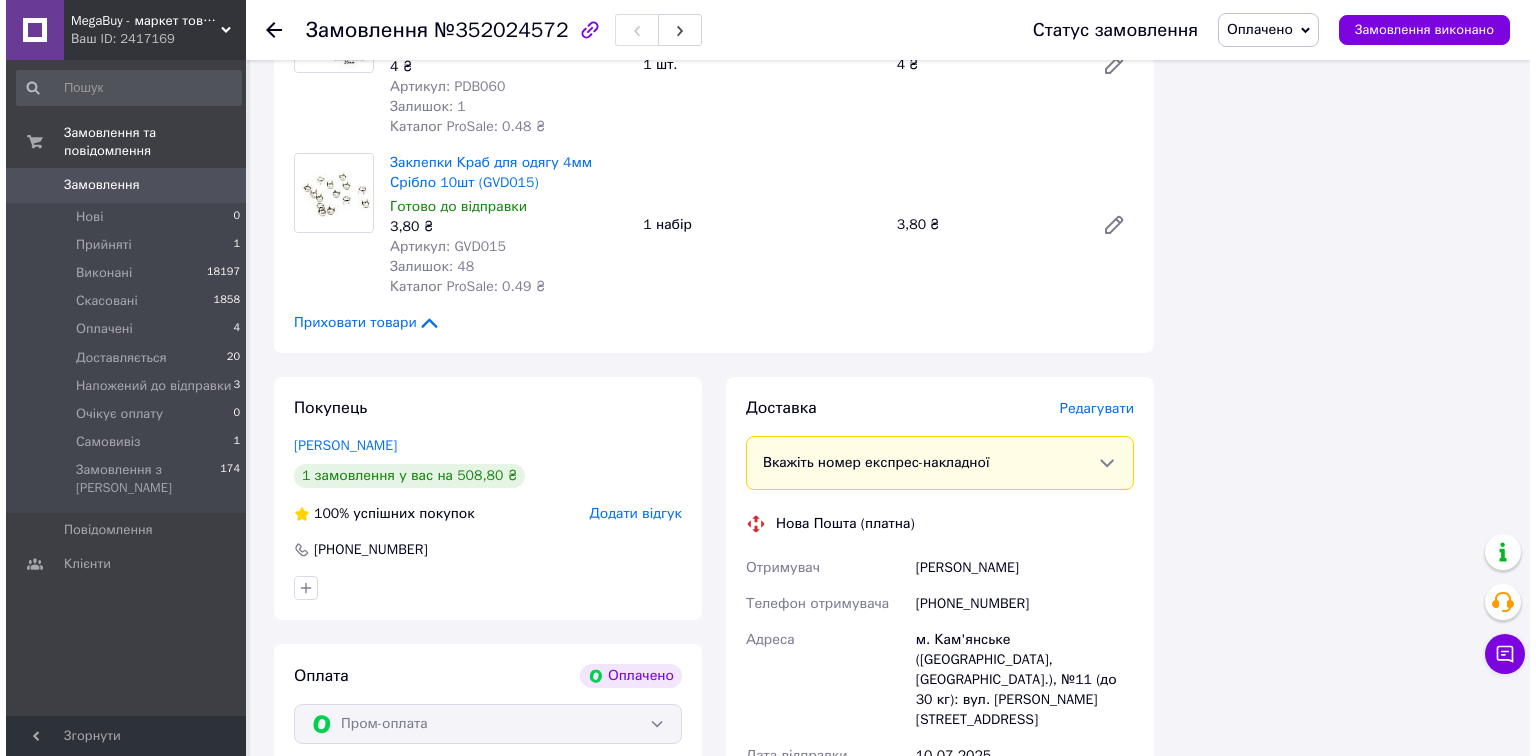 scroll, scrollTop: 3760, scrollLeft: 0, axis: vertical 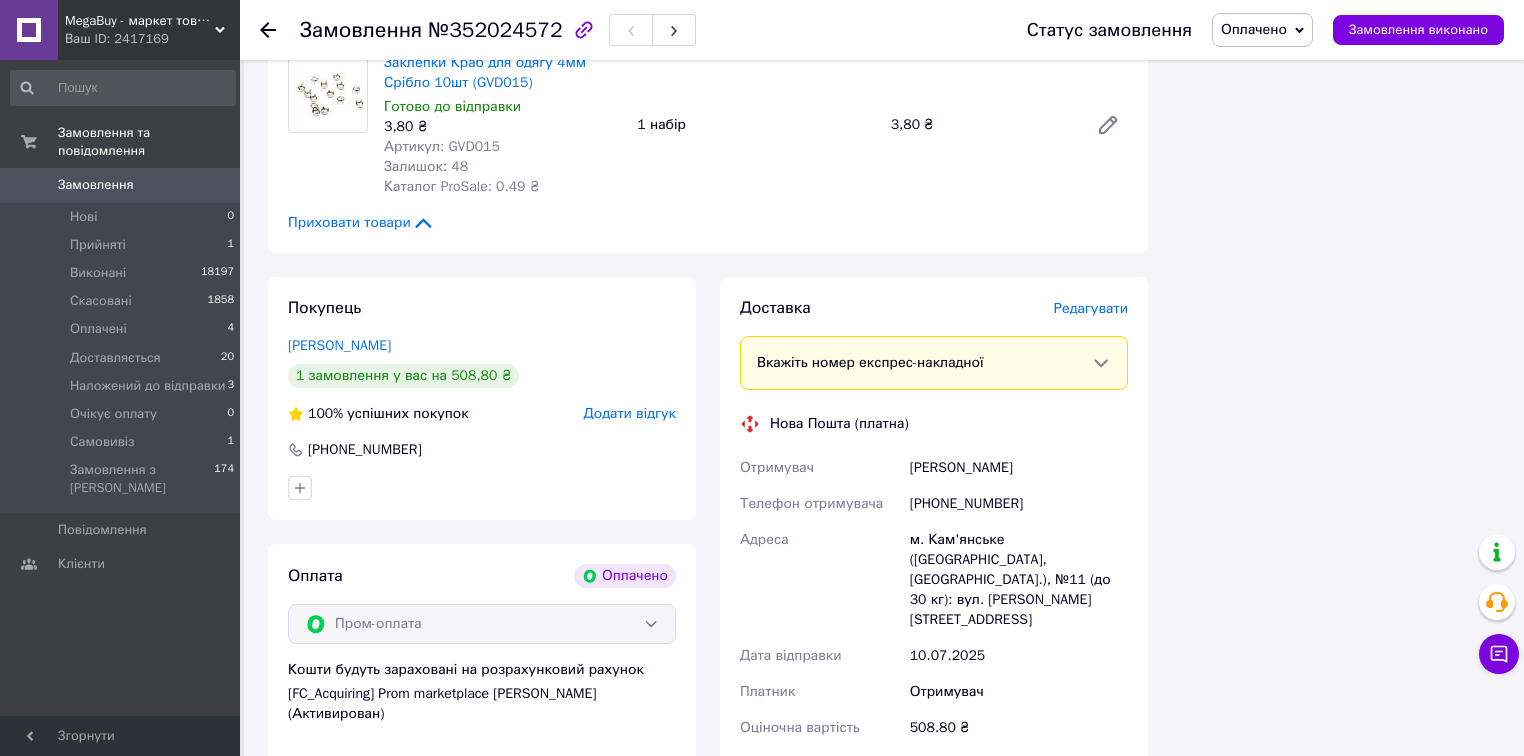 click on "Редагувати" at bounding box center [1091, 308] 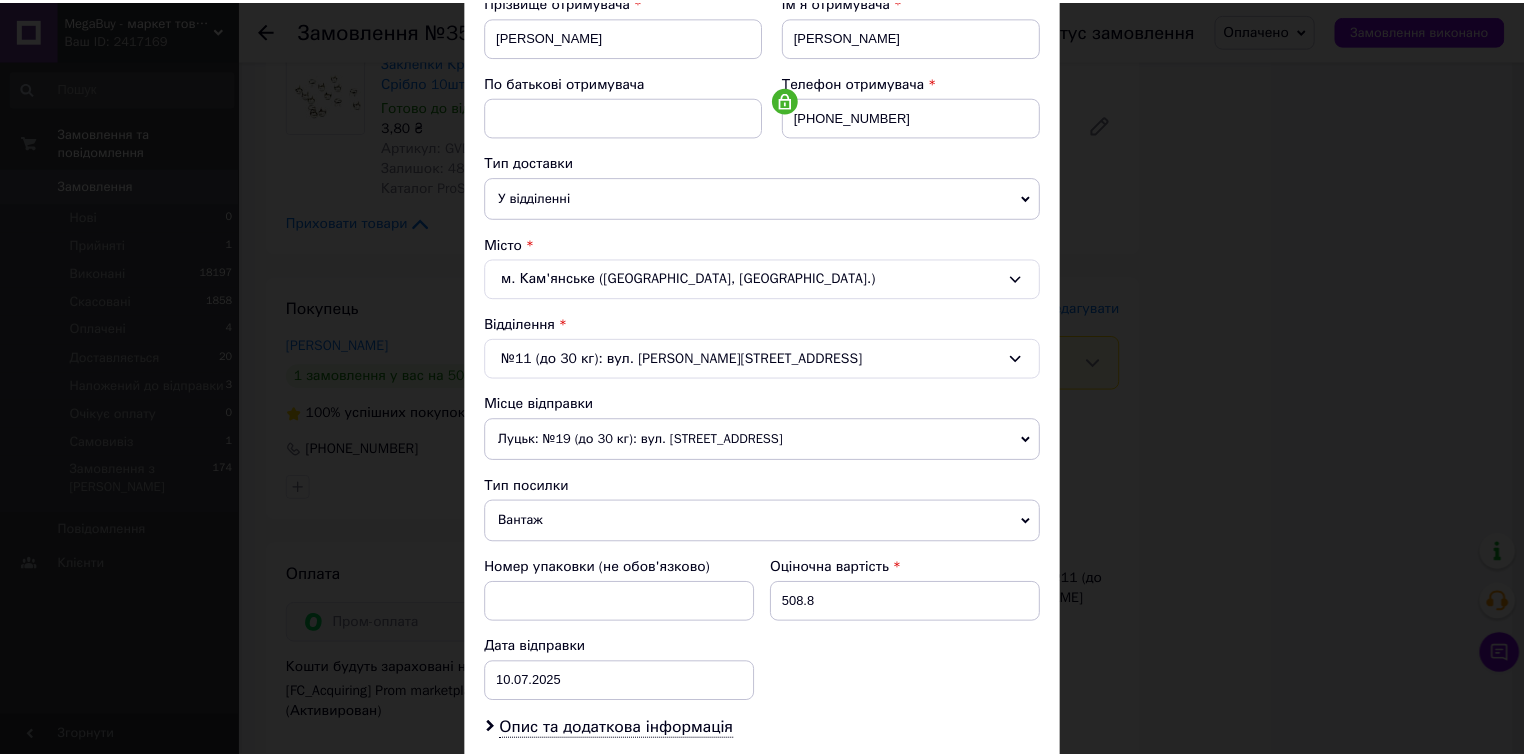 scroll, scrollTop: 566, scrollLeft: 0, axis: vertical 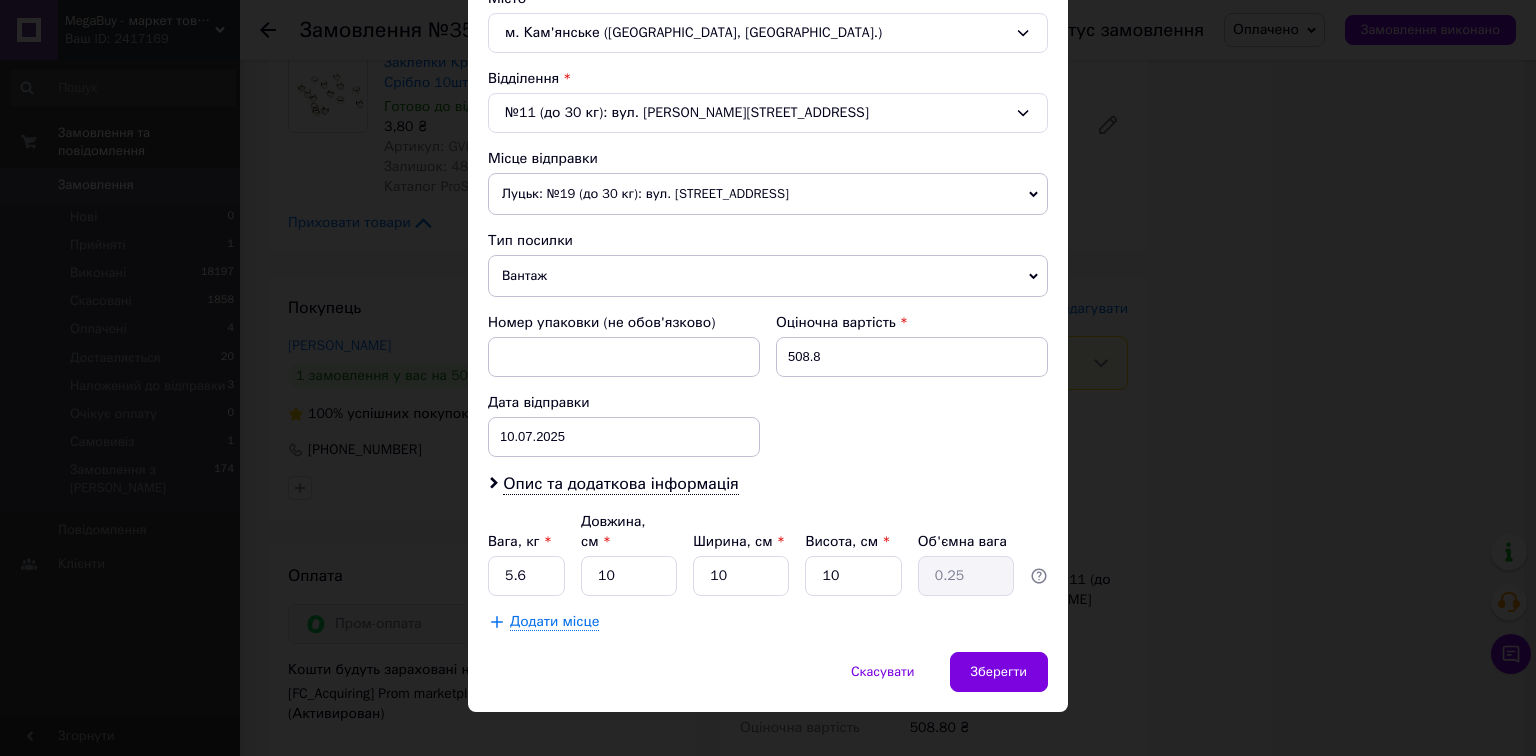 click on "Вантаж" at bounding box center (768, 276) 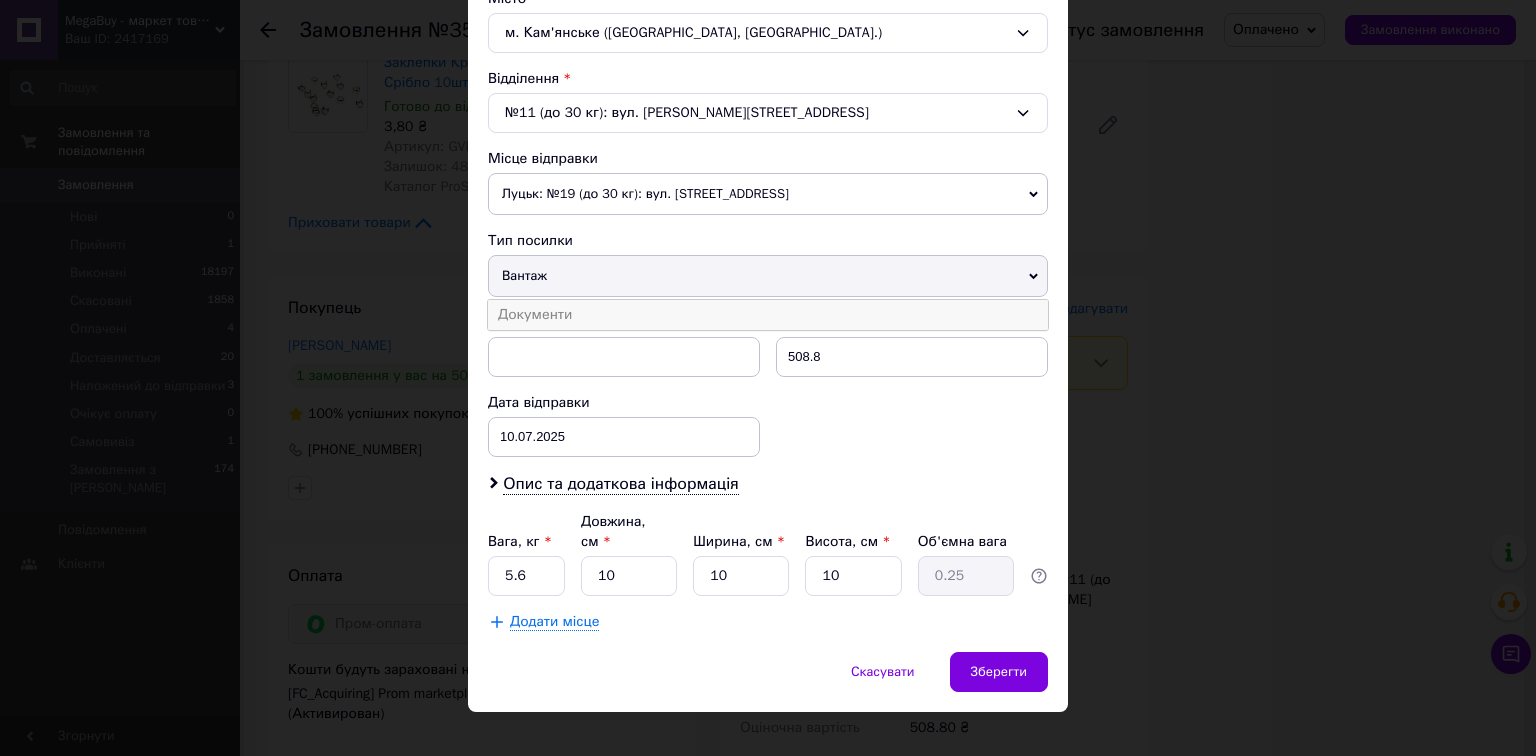 click on "Документи" at bounding box center [768, 315] 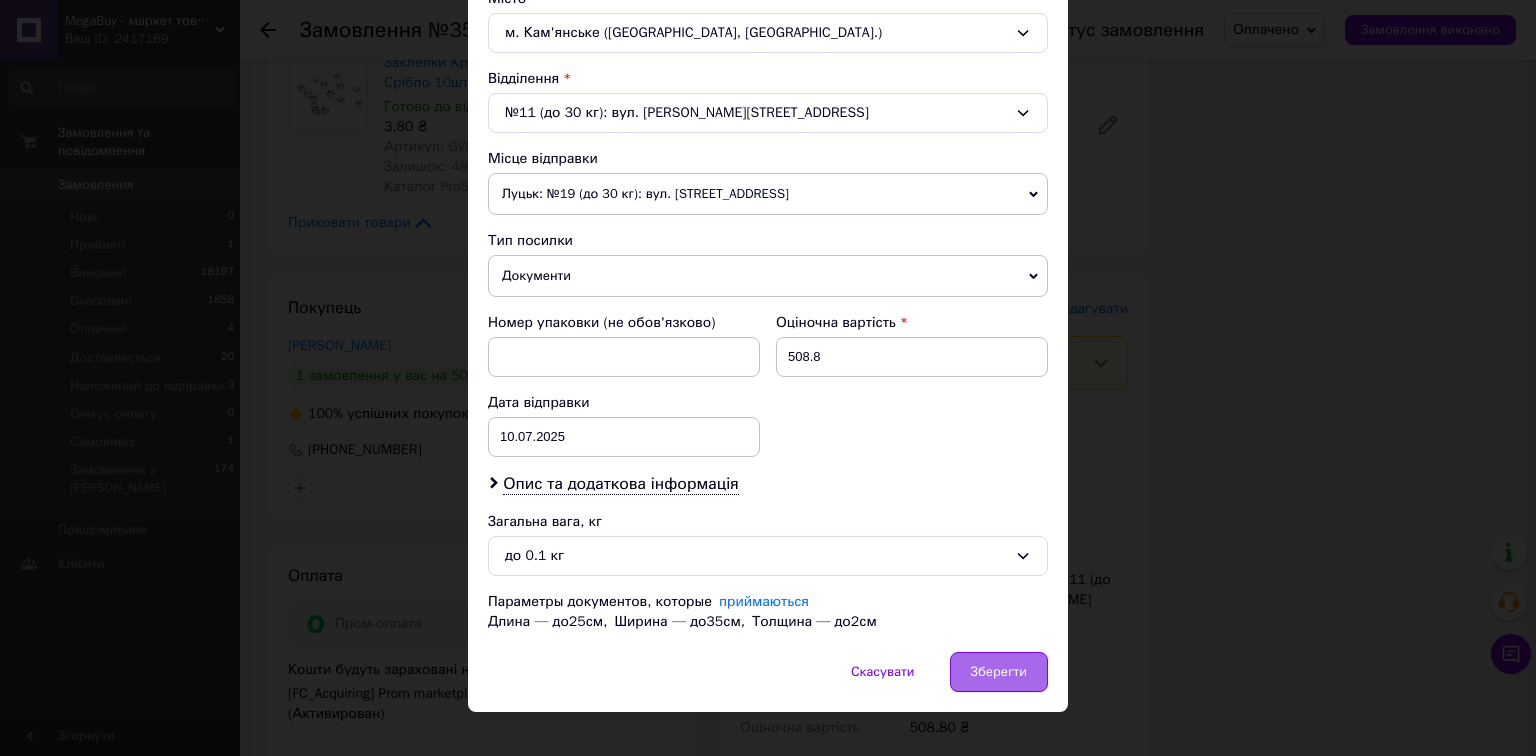 click on "Зберегти" at bounding box center [999, 672] 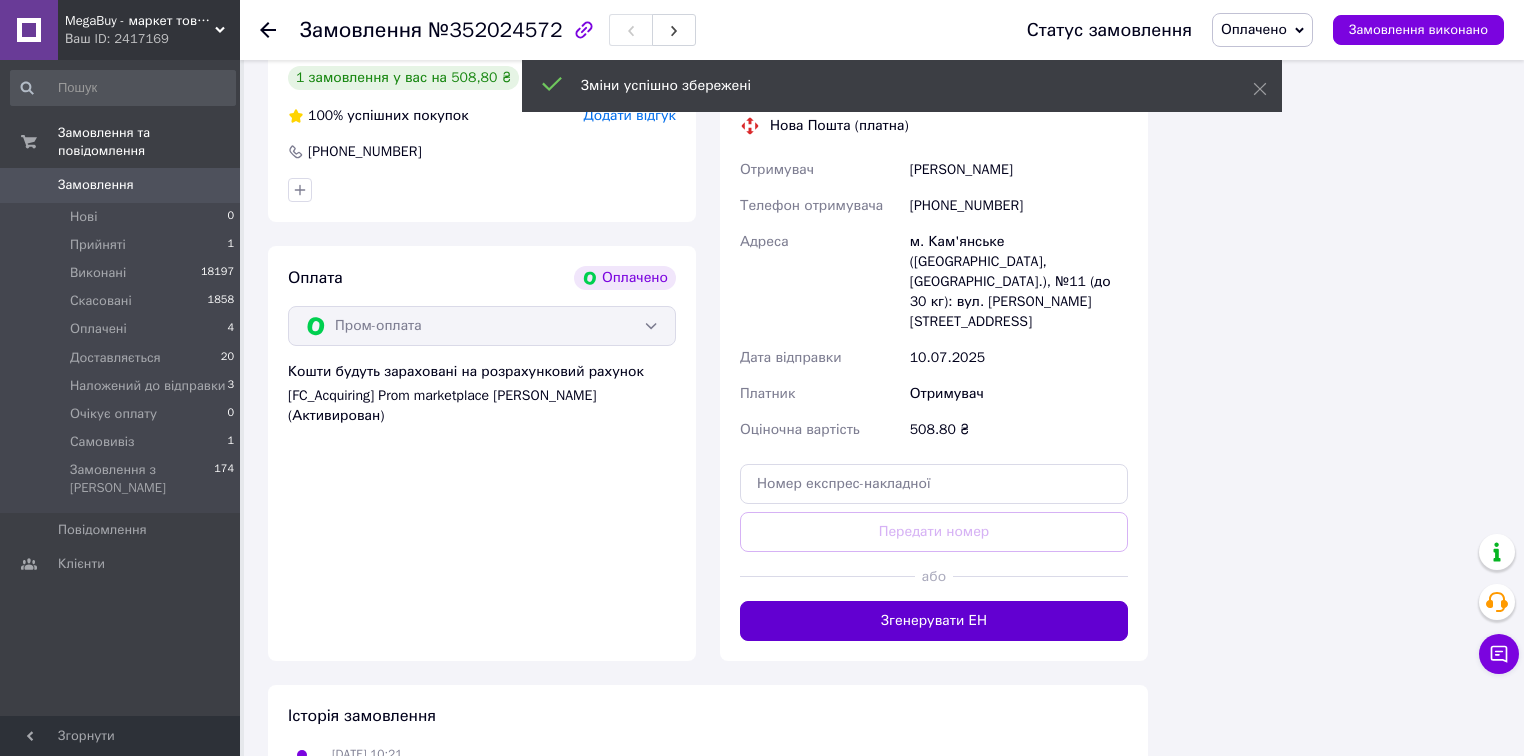scroll, scrollTop: 4080, scrollLeft: 0, axis: vertical 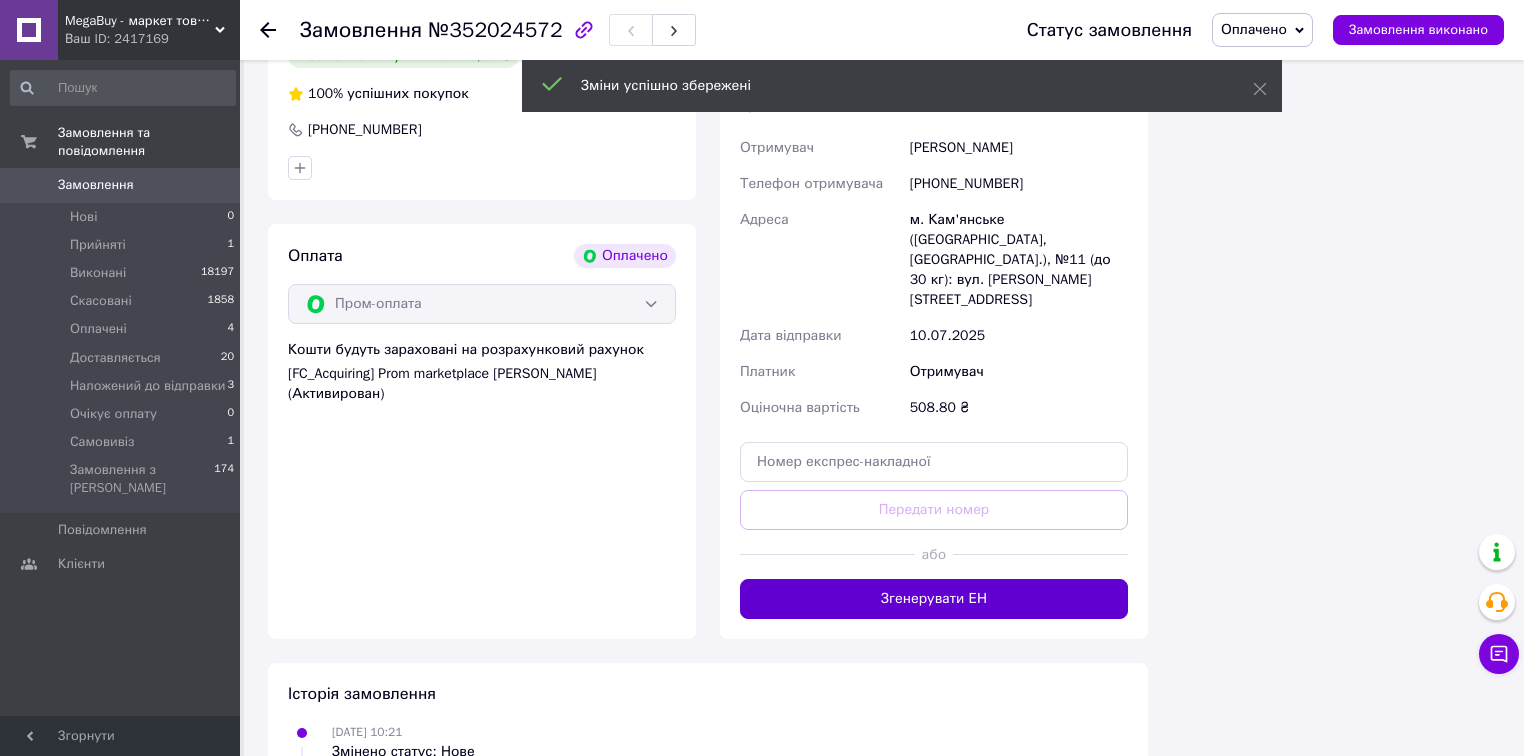 click on "Згенерувати ЕН" at bounding box center (934, 599) 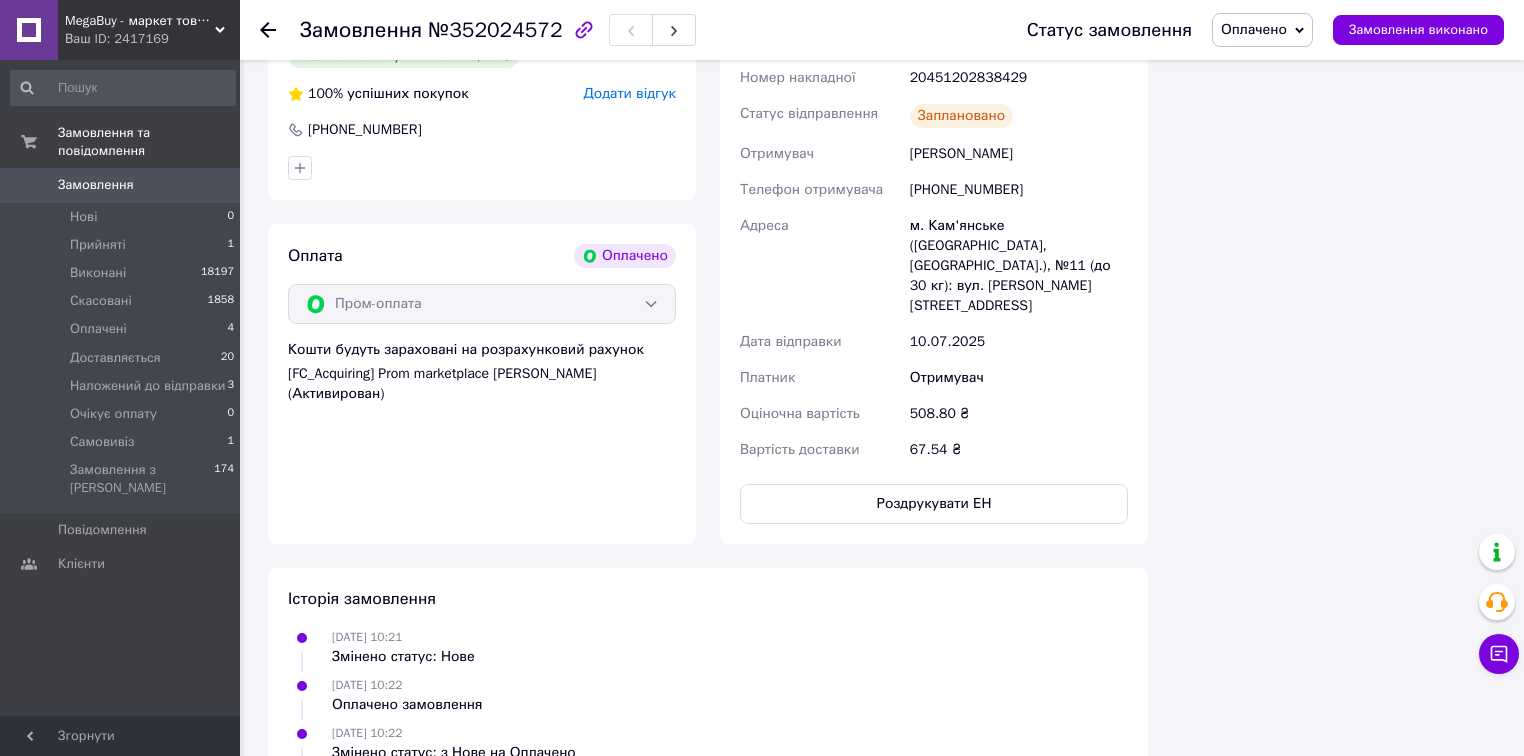click 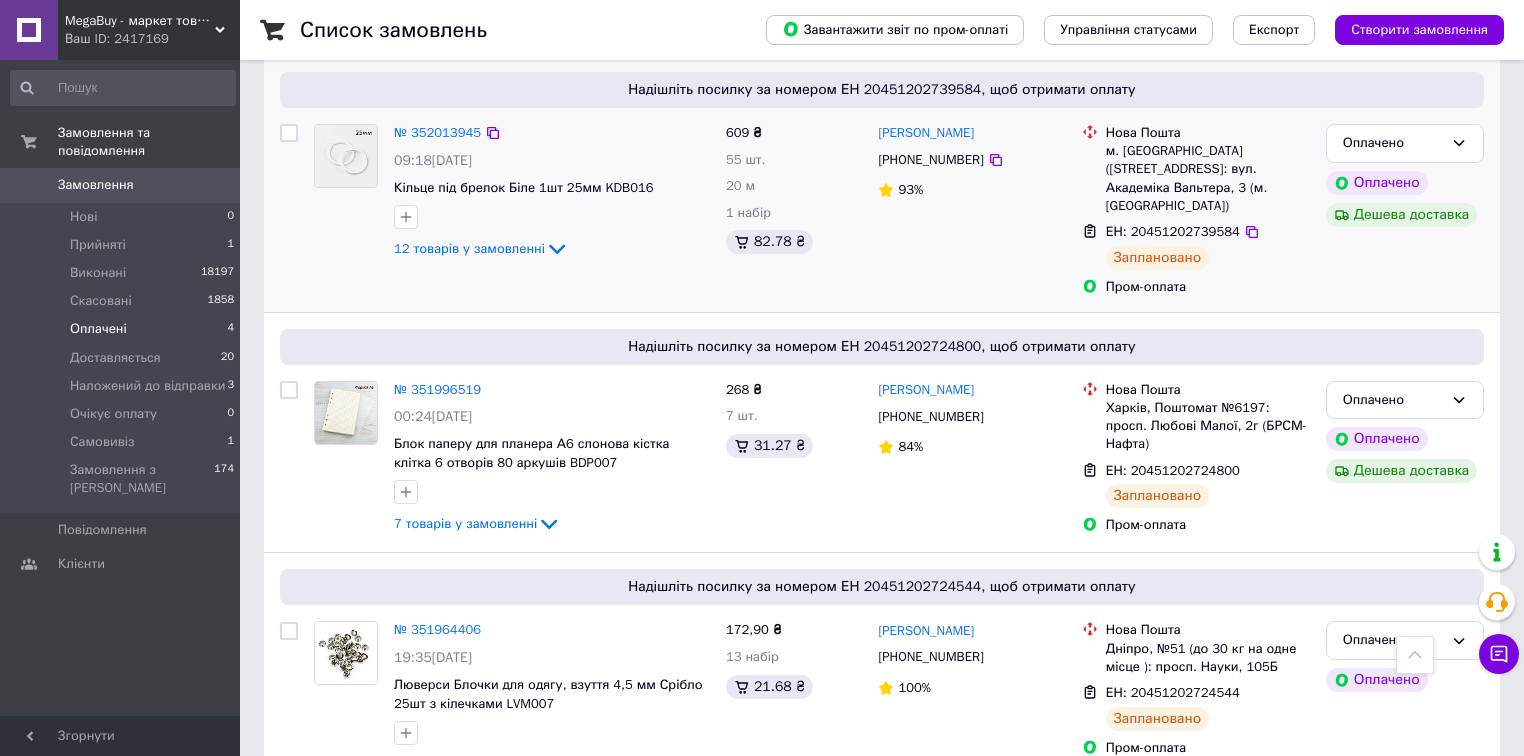 scroll, scrollTop: 508, scrollLeft: 0, axis: vertical 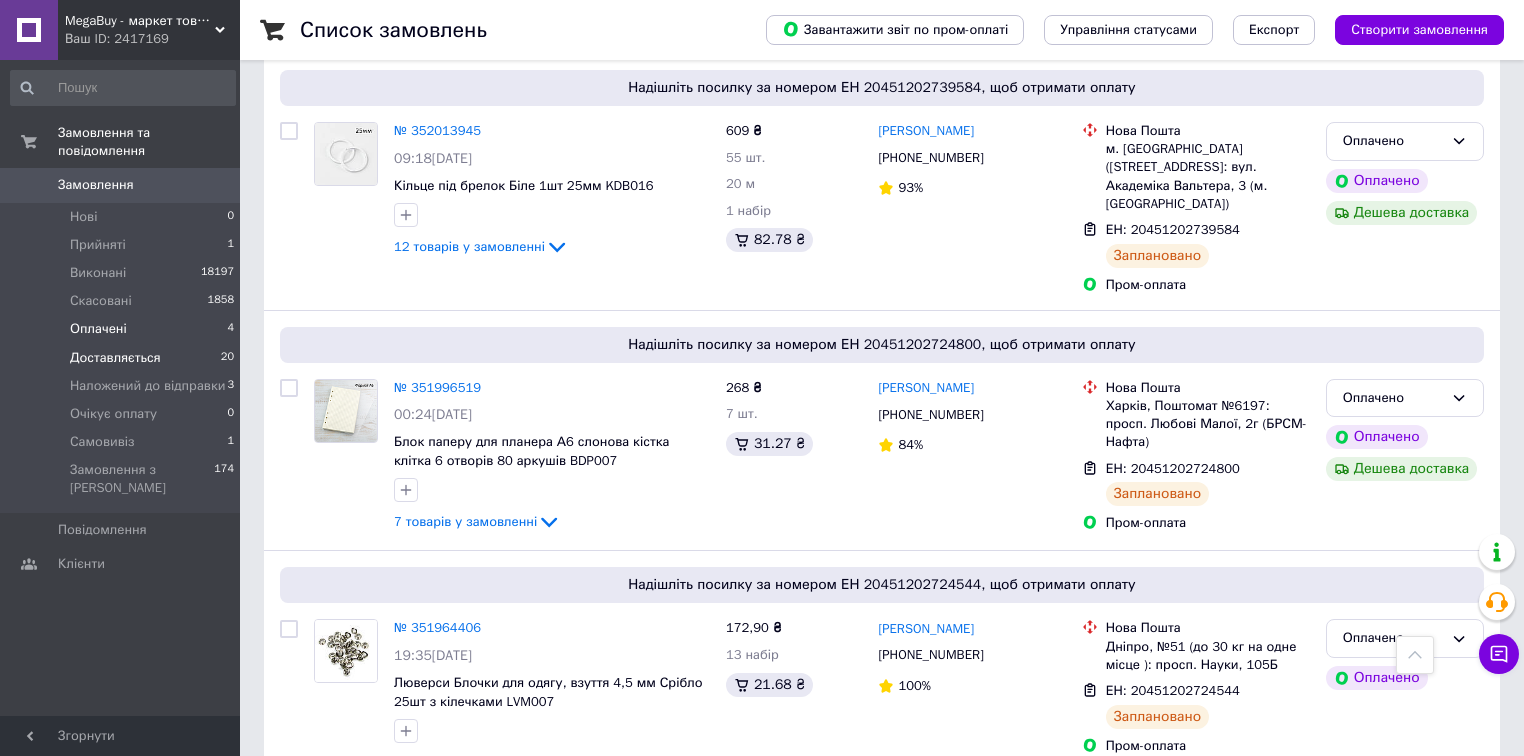 click on "Доставляється 20" at bounding box center [123, 358] 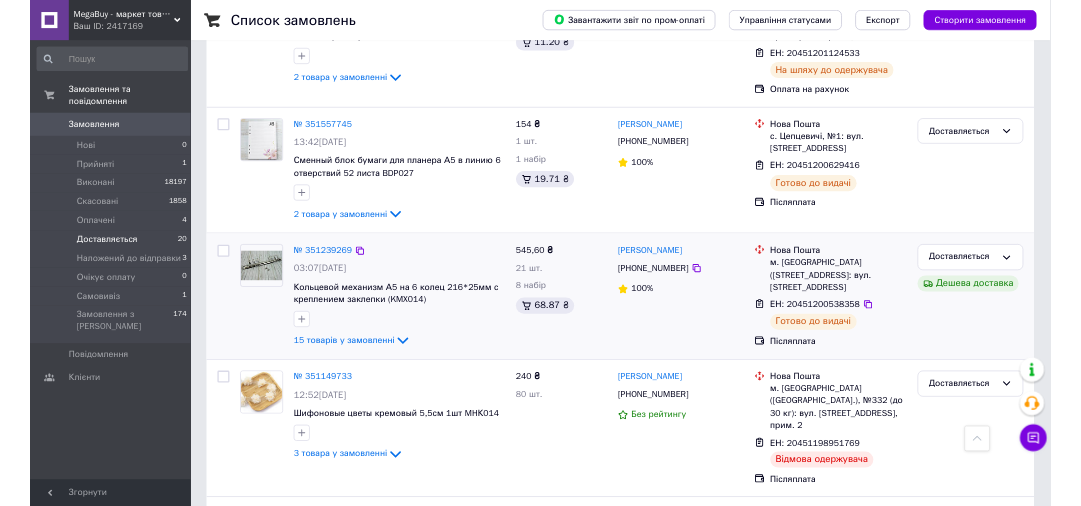 scroll, scrollTop: 4268, scrollLeft: 0, axis: vertical 